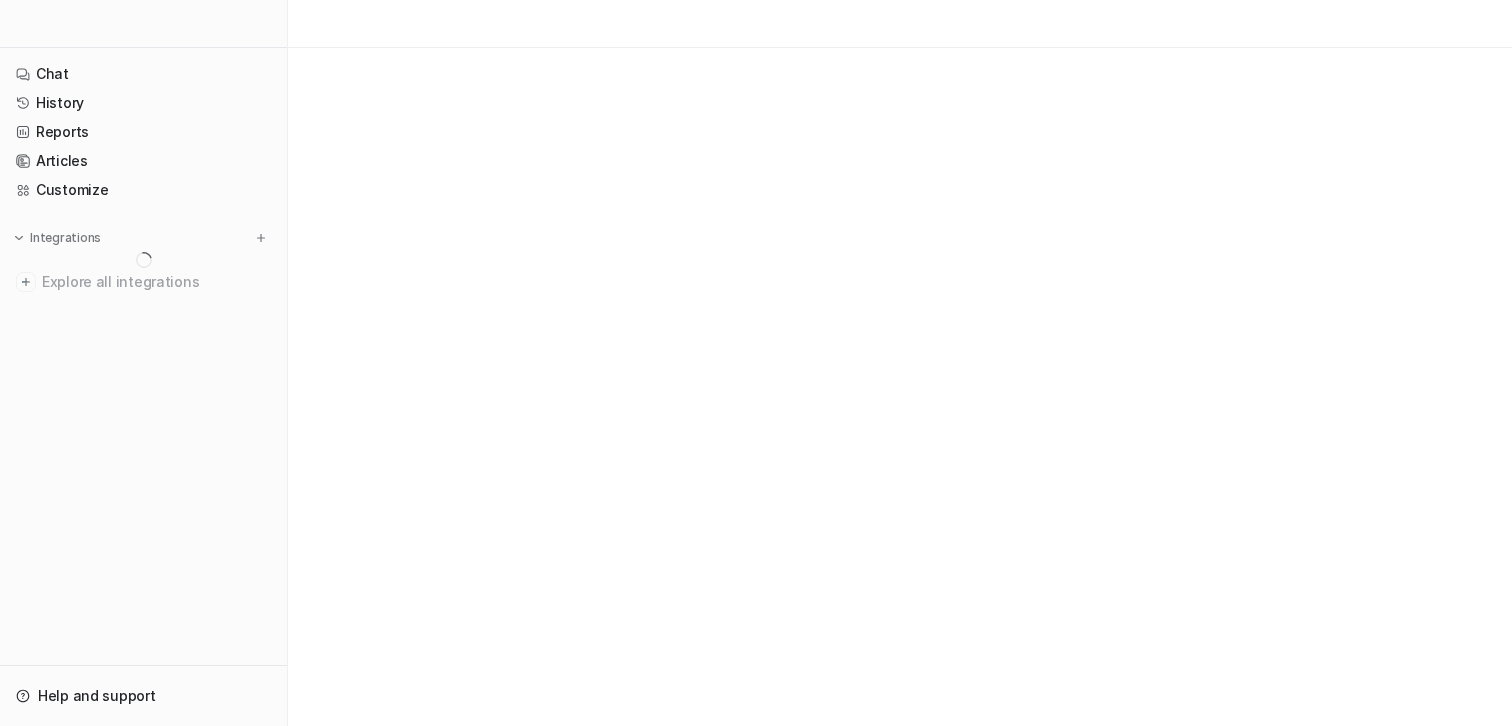 scroll, scrollTop: 0, scrollLeft: 0, axis: both 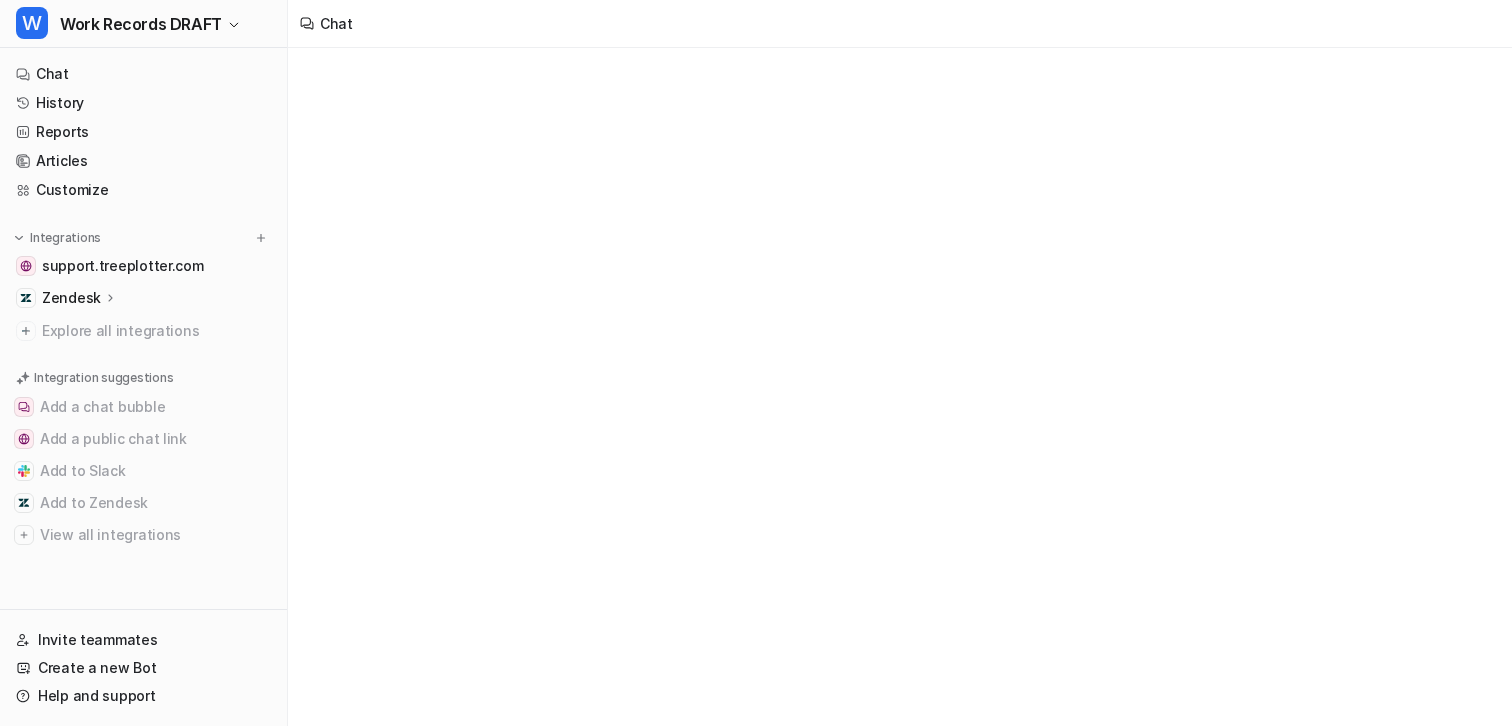 click on "Zendesk" at bounding box center (143, 298) 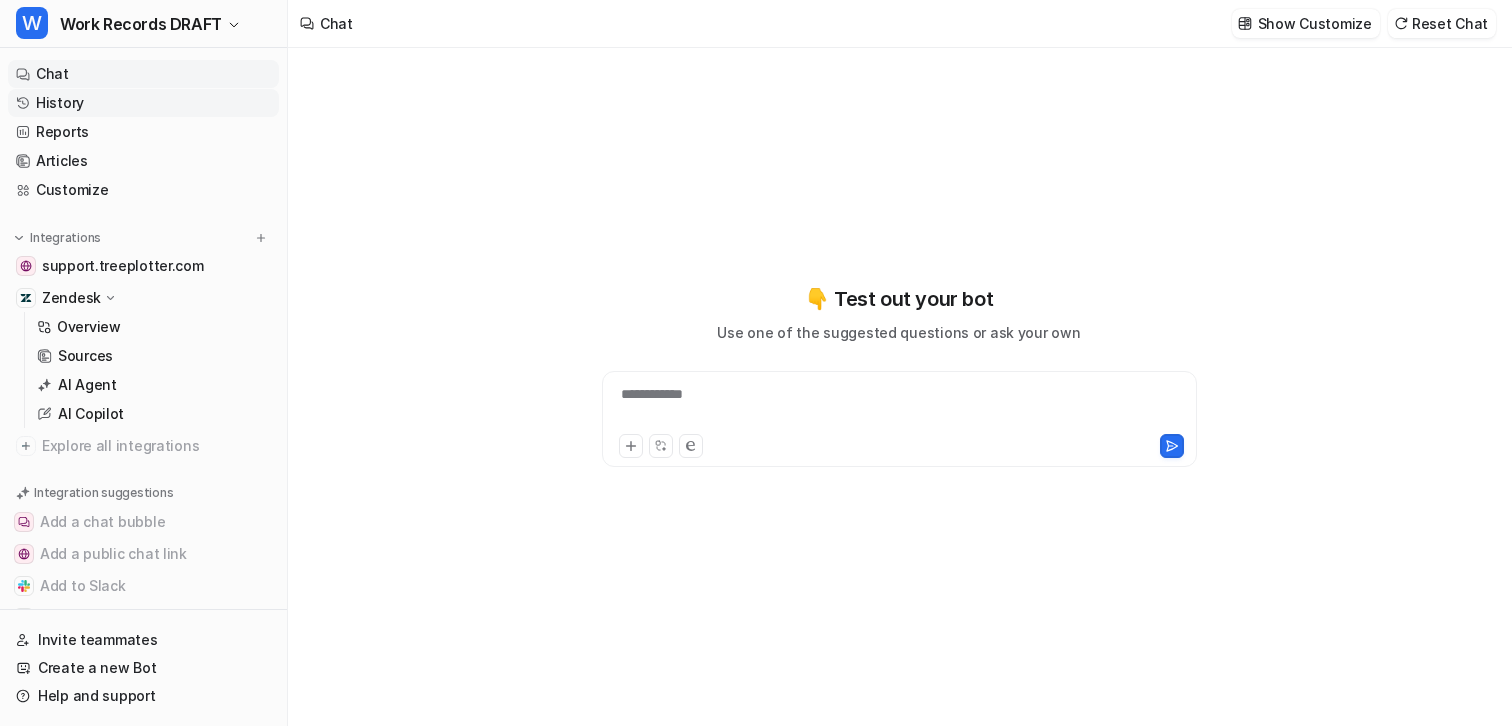 click on "History" at bounding box center (143, 103) 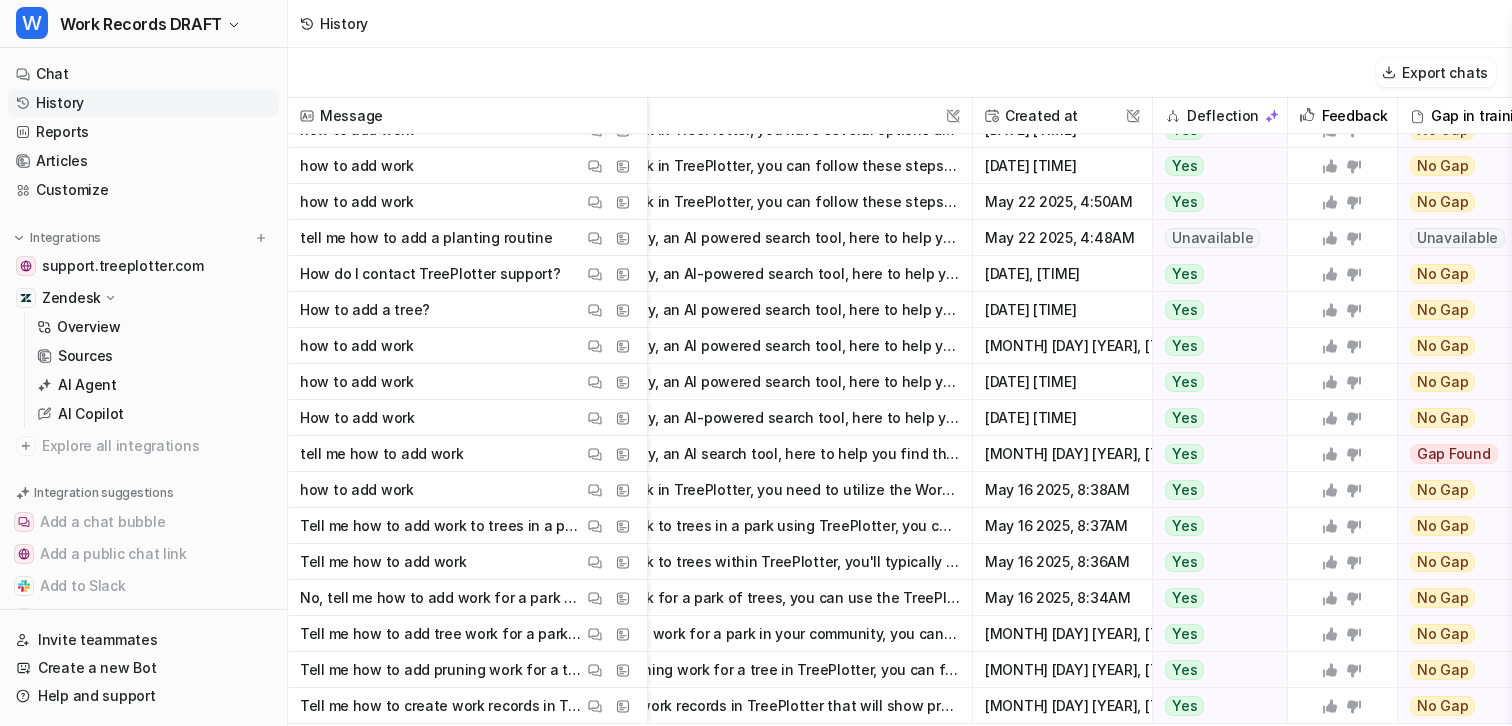scroll, scrollTop: 202, scrollLeft: 0, axis: vertical 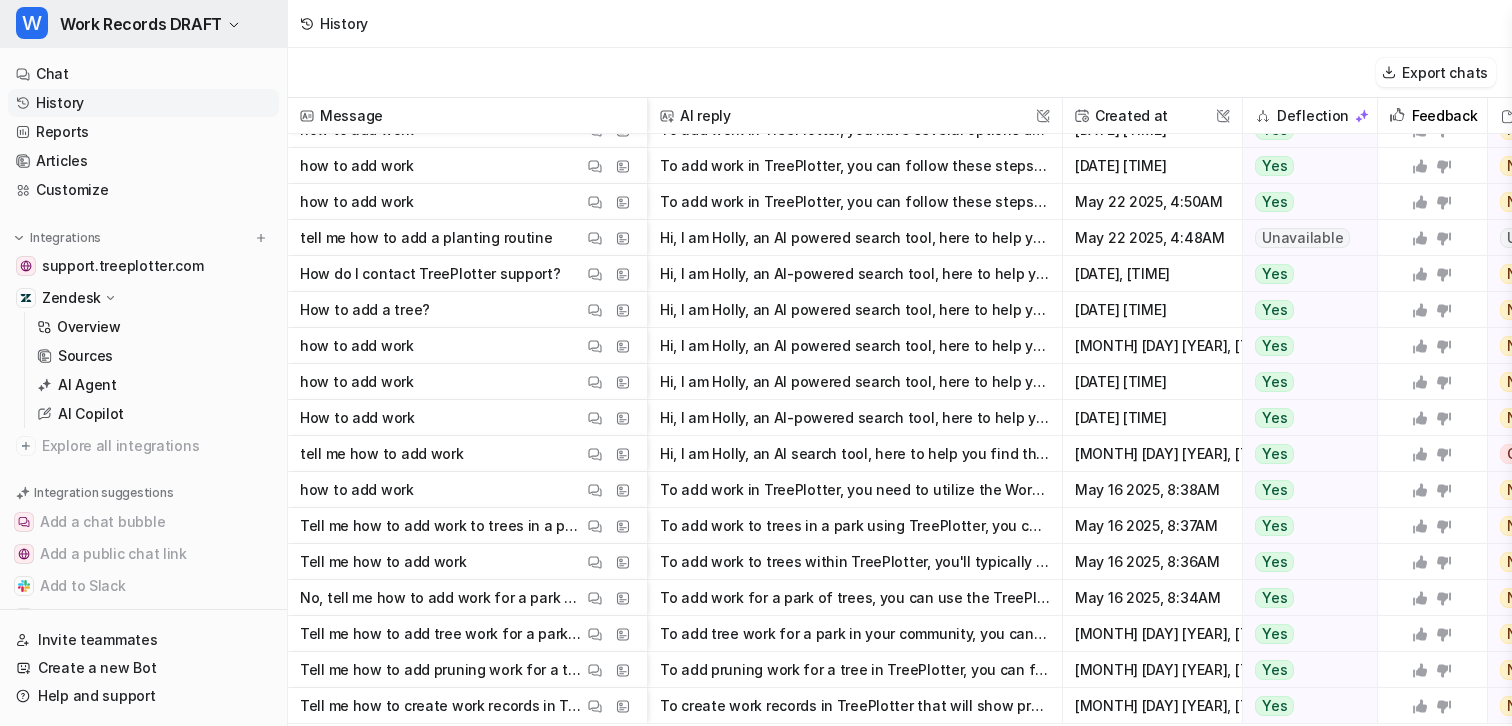 click on "Work Records DRAFT" at bounding box center [141, 24] 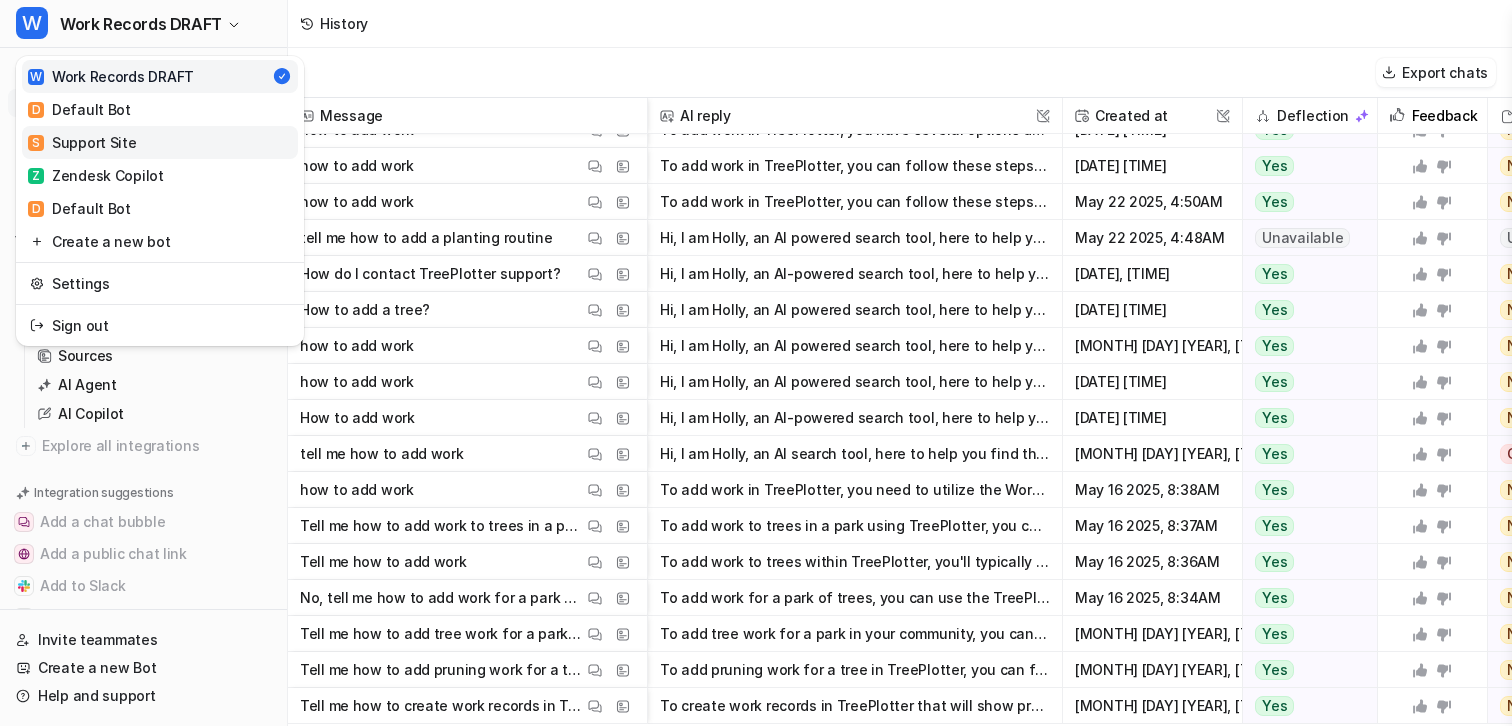 click on "S   Support Site" at bounding box center [160, 142] 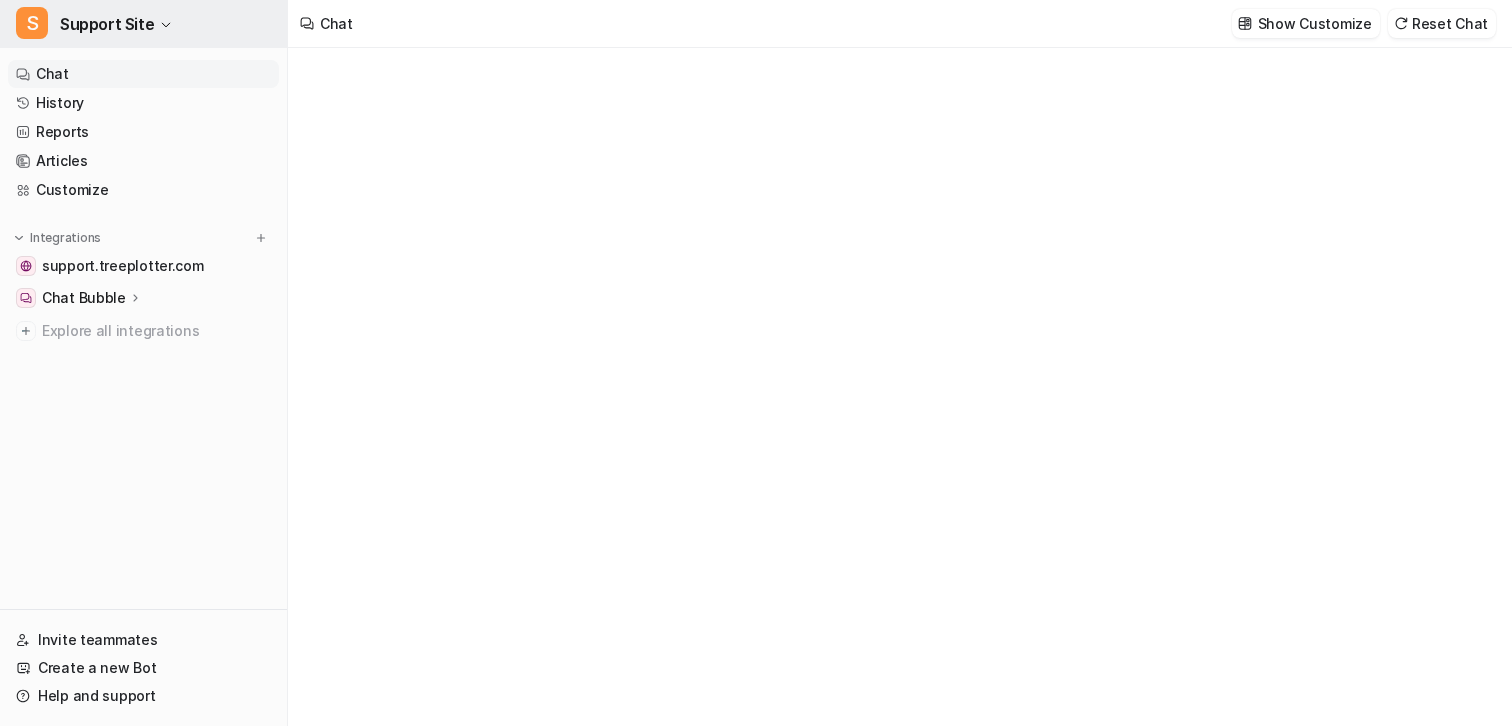 type on "**********" 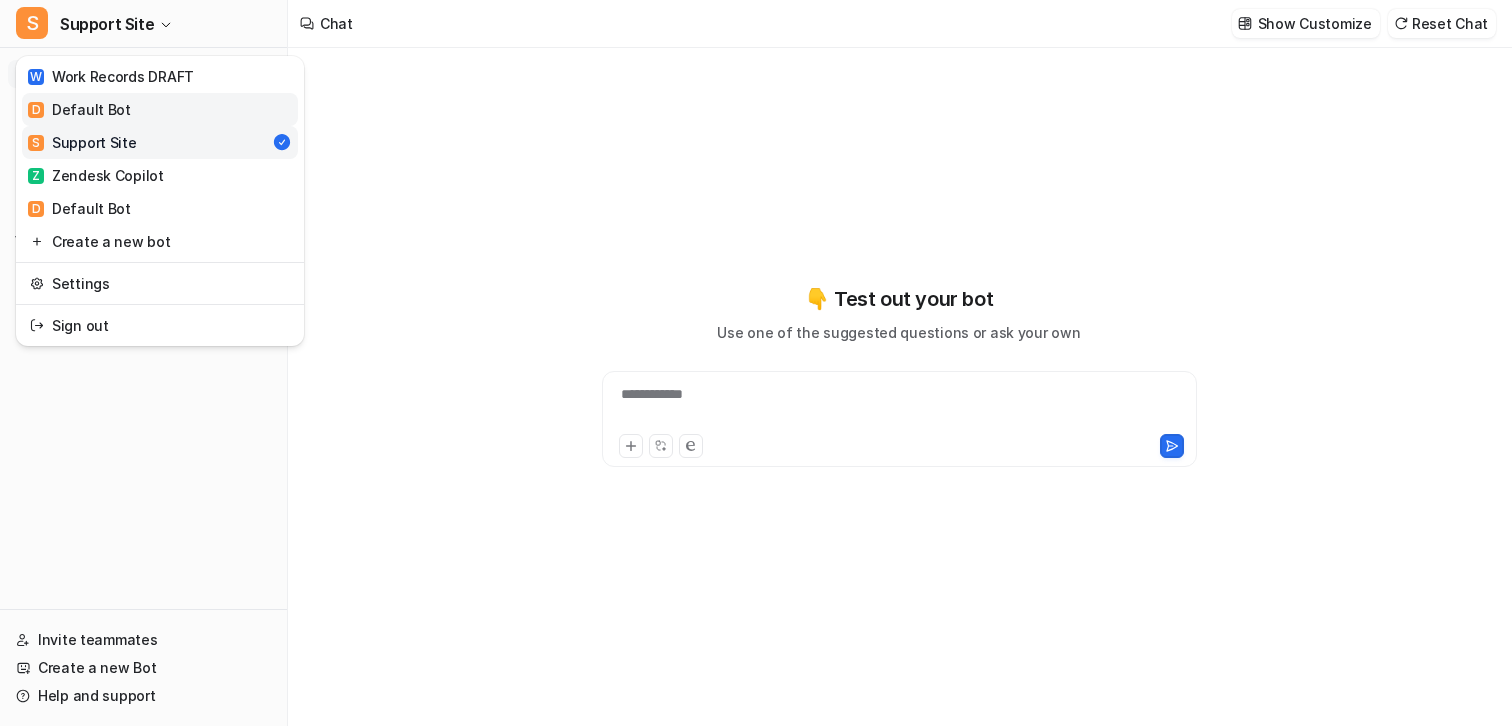 click on "D   Default Bot" at bounding box center (79, 109) 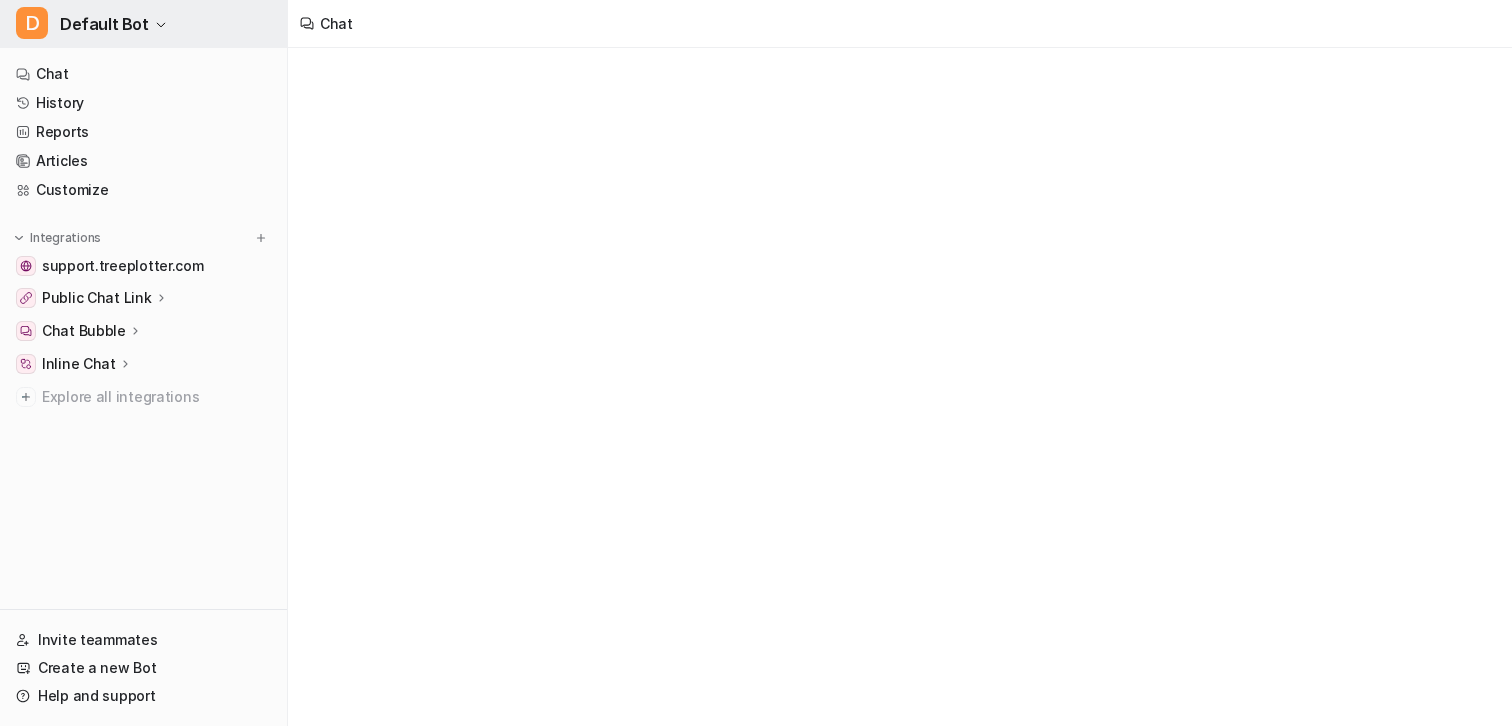 click on "D Default Bot" at bounding box center (143, 24) 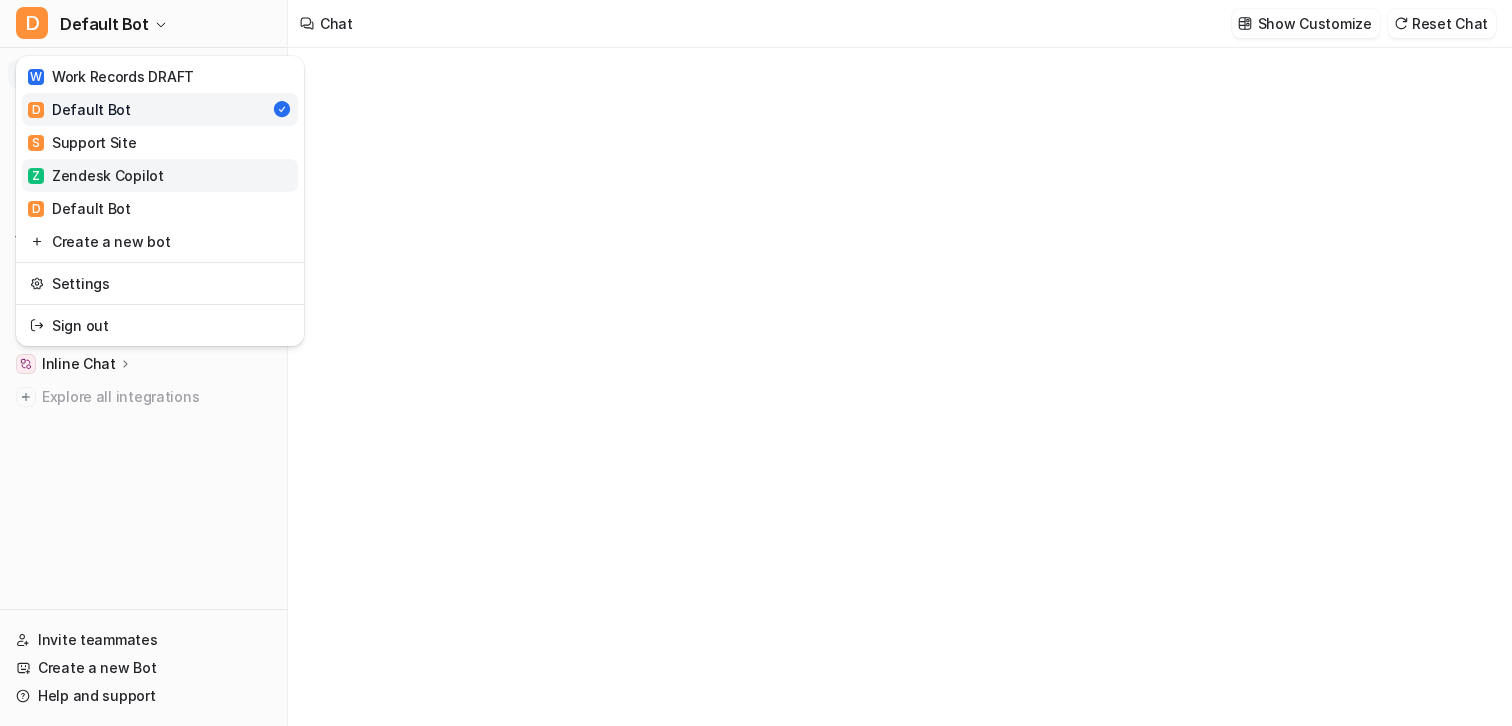 click on "Z   Zendesk Copilot" at bounding box center (96, 175) 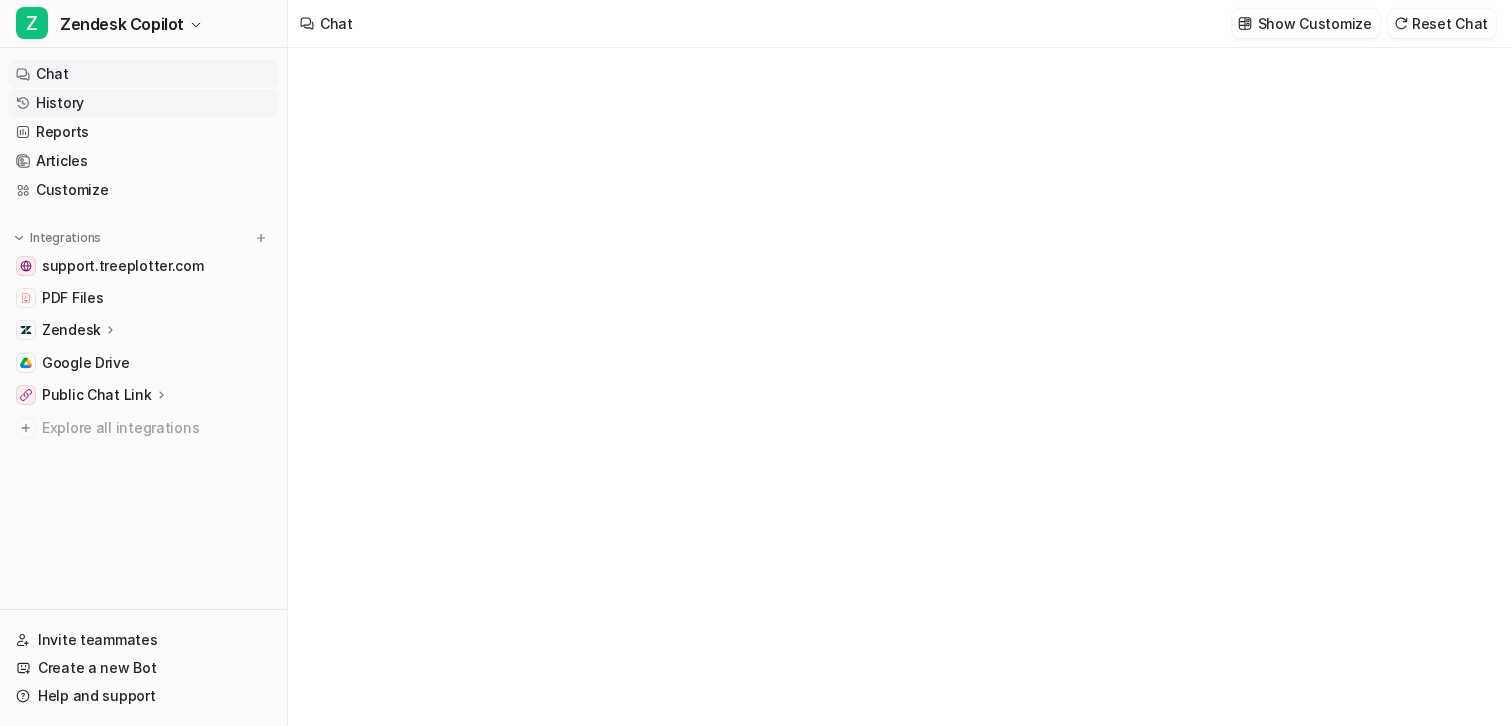 click on "History" at bounding box center (143, 103) 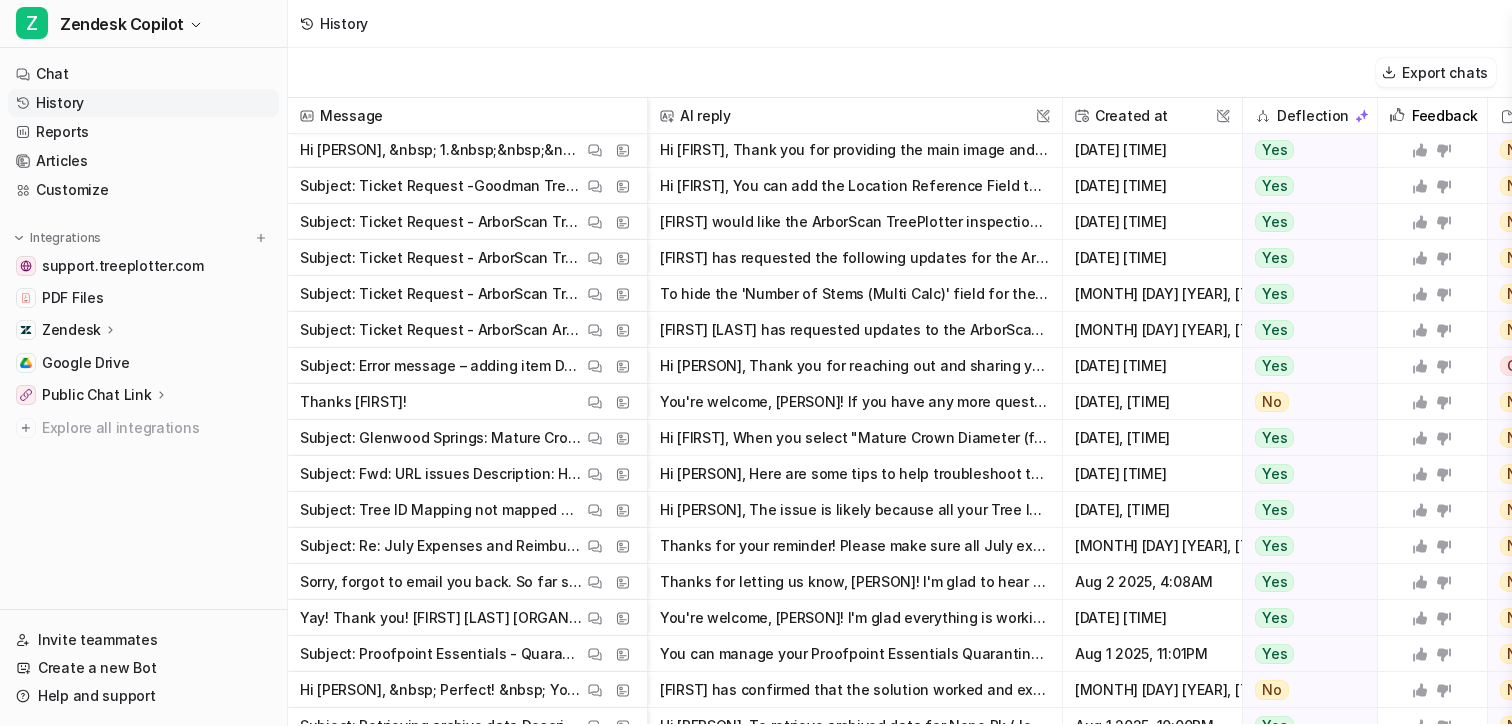 scroll, scrollTop: 274, scrollLeft: 0, axis: vertical 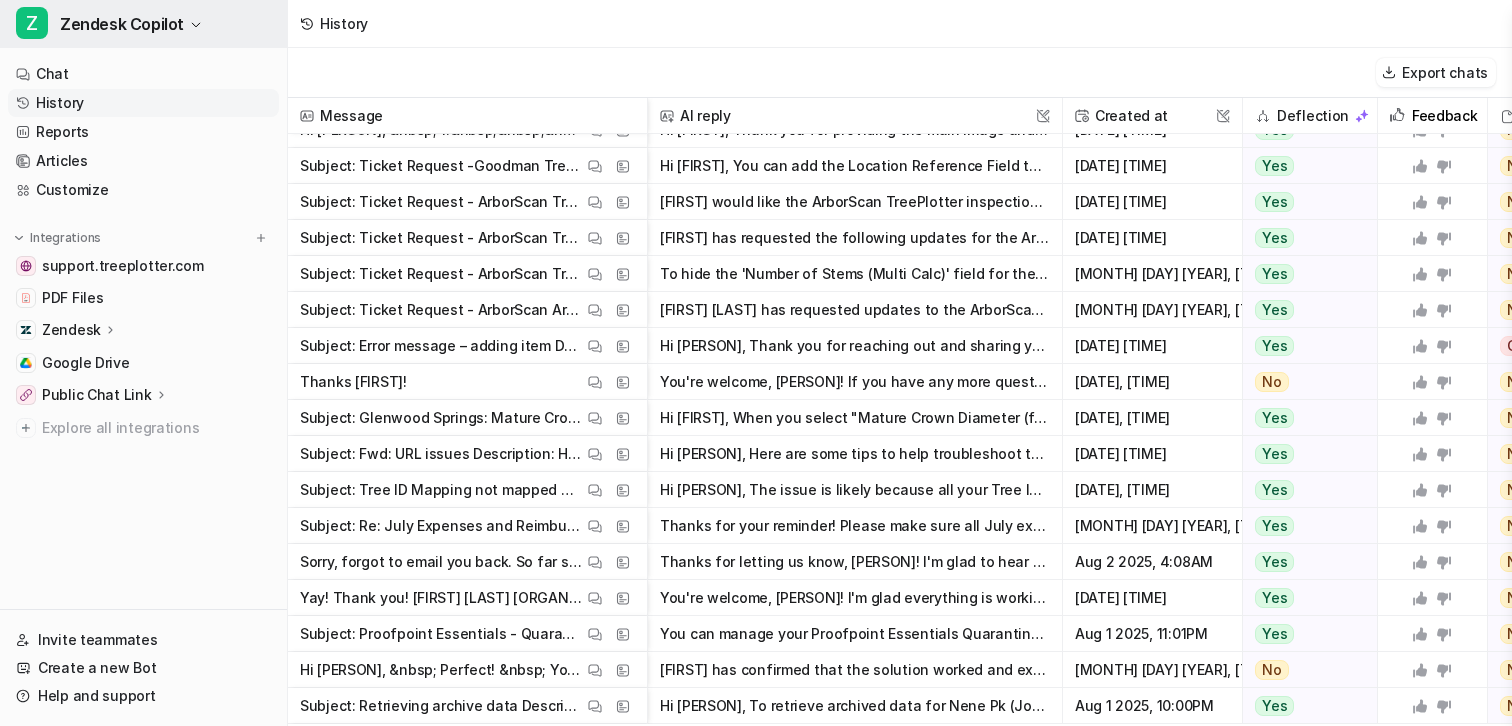 click on "Zendesk Copilot" at bounding box center [122, 24] 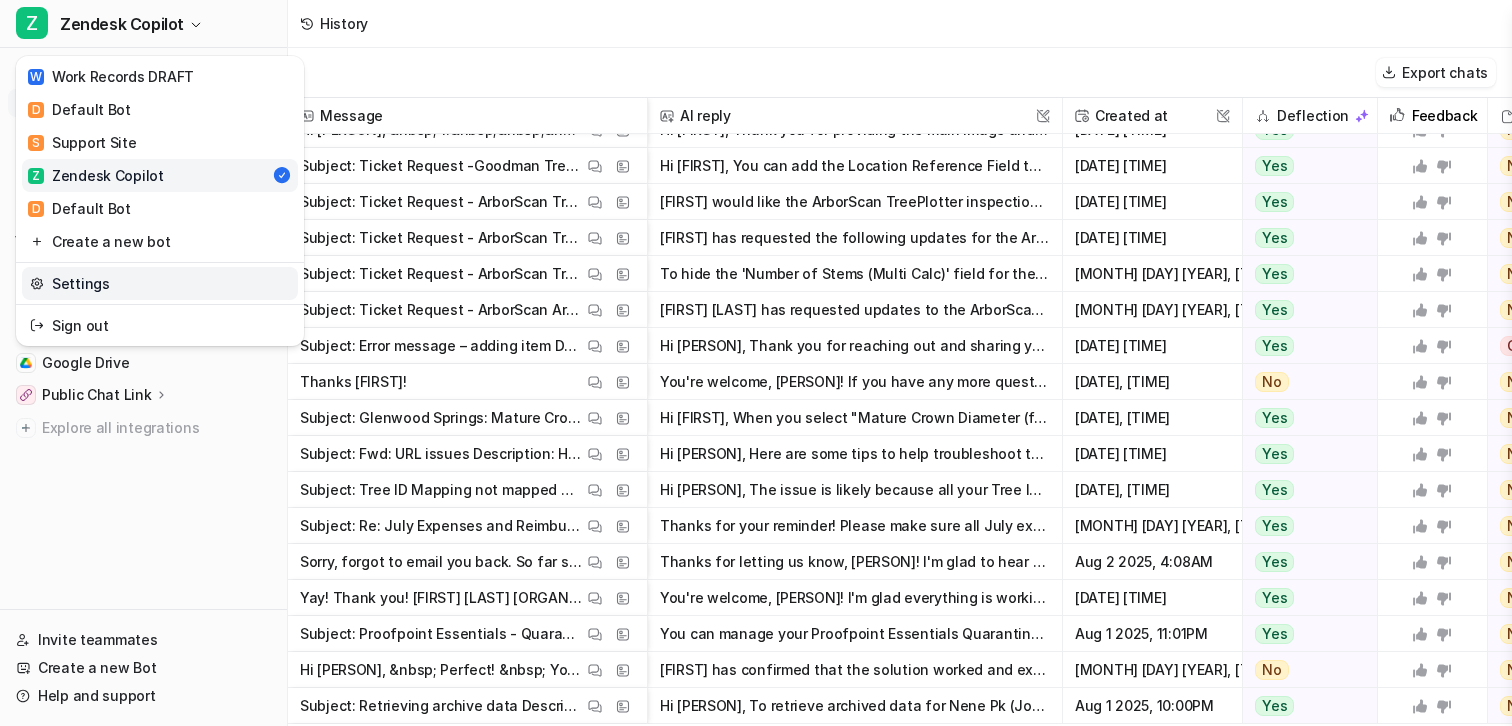 click on "Settings" at bounding box center (160, 283) 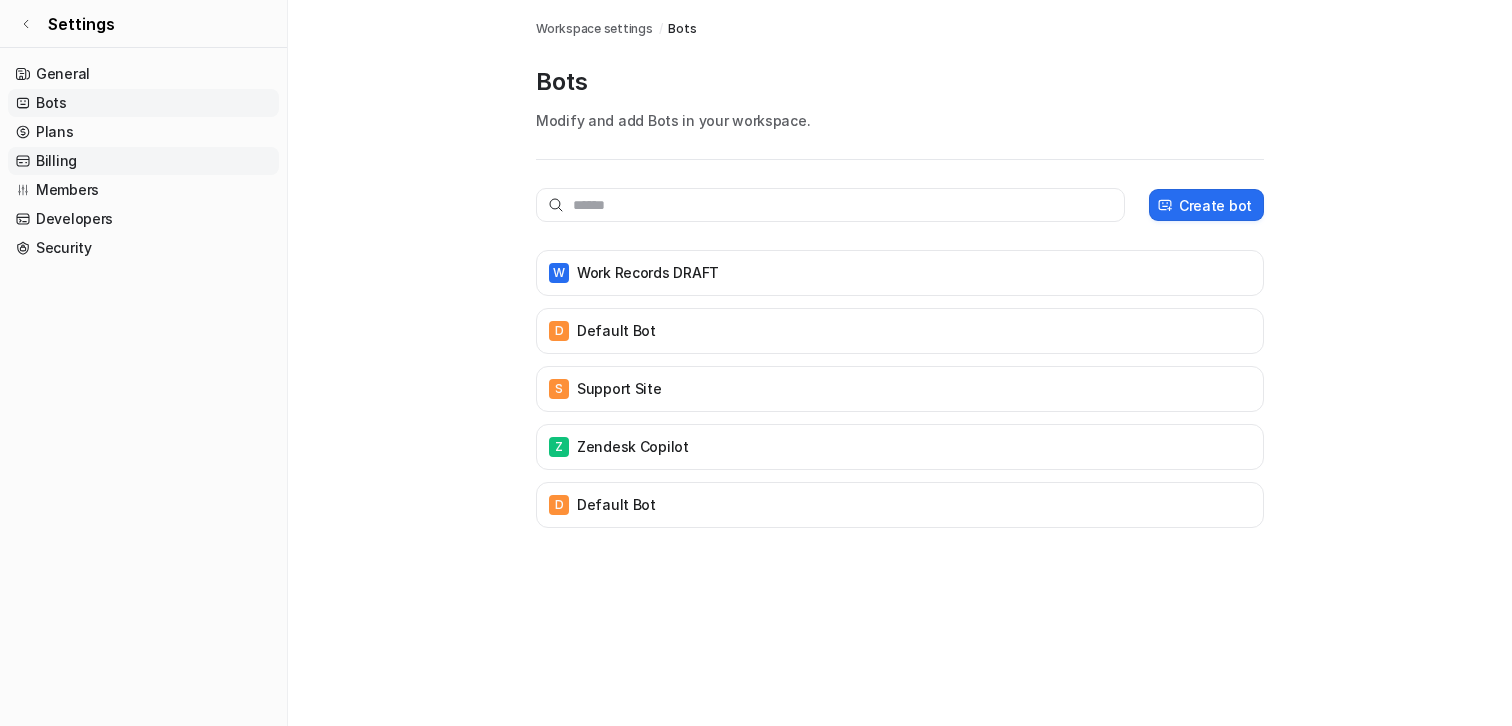 click on "Billing" at bounding box center [143, 161] 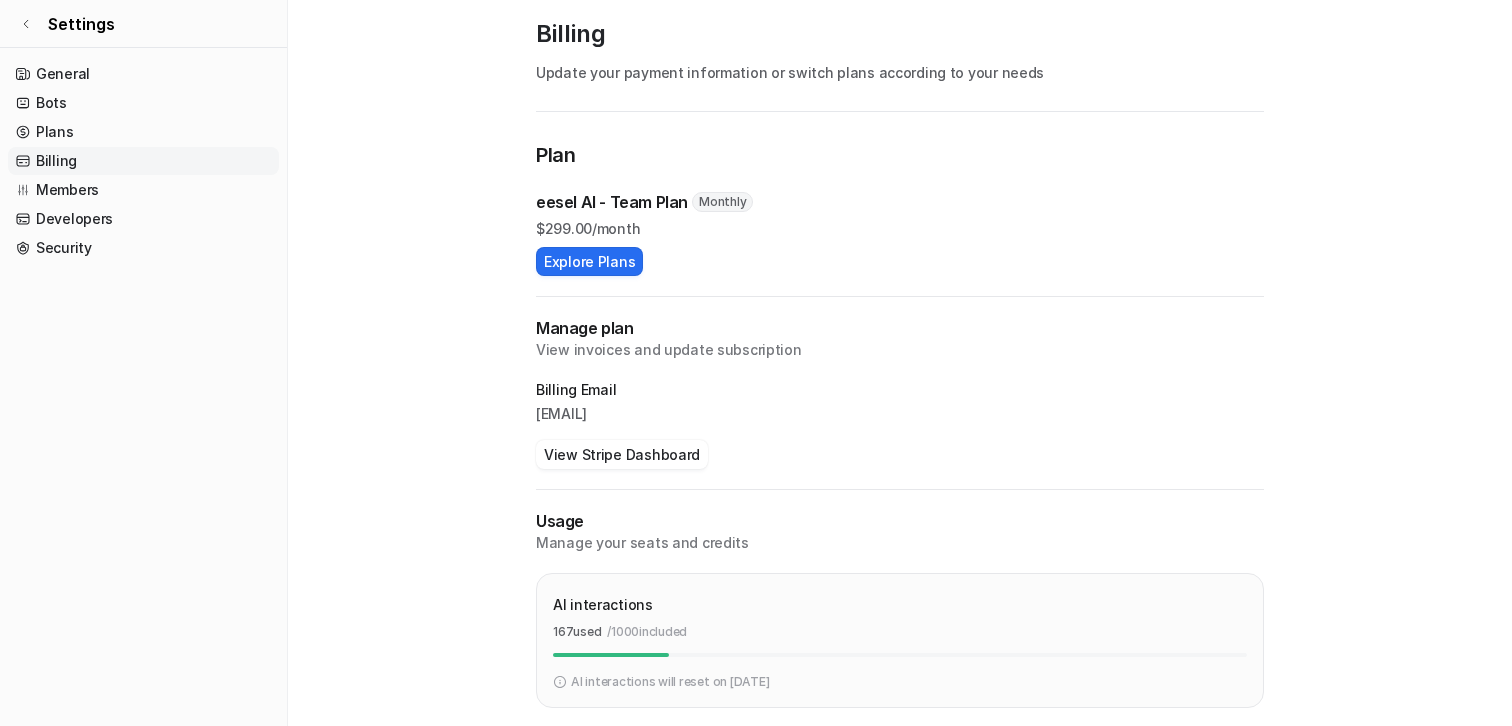 scroll, scrollTop: 0, scrollLeft: 0, axis: both 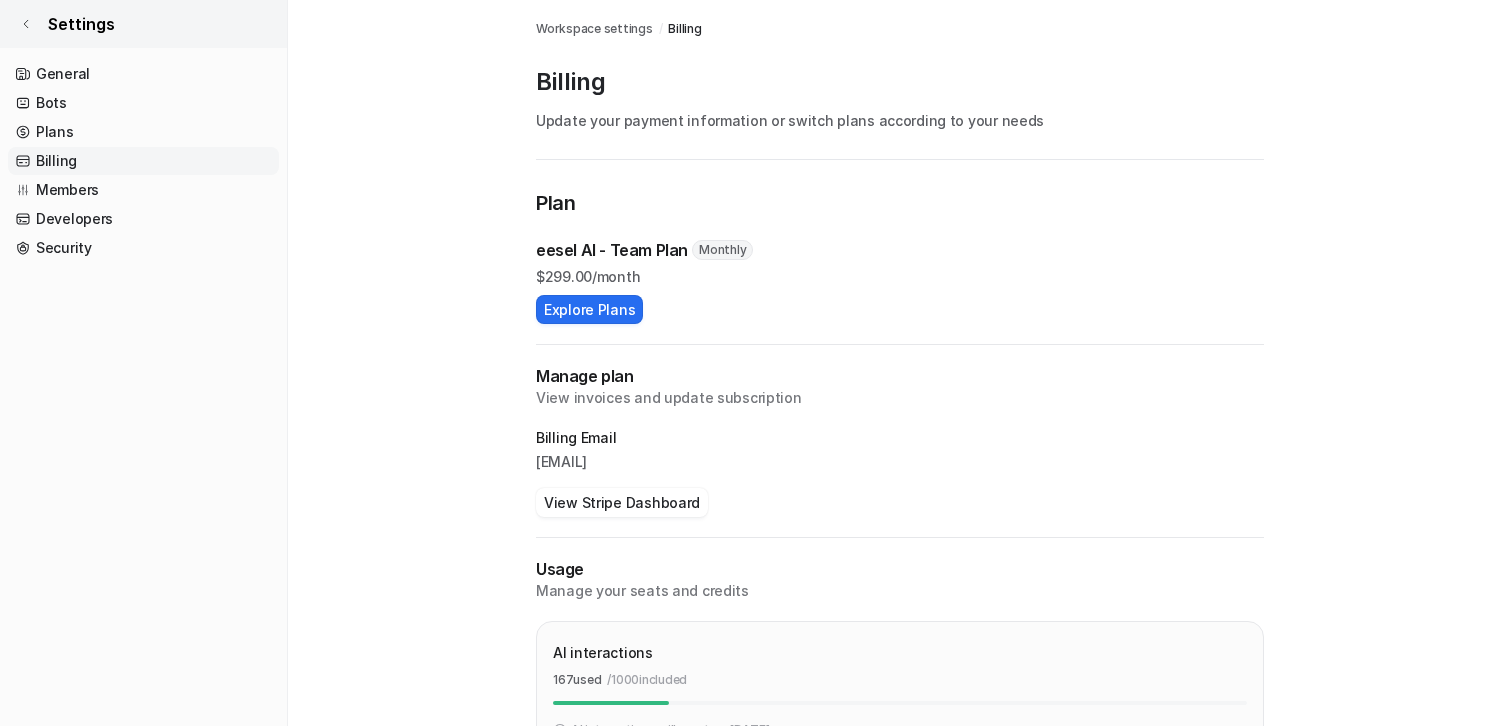 click on "Settings" at bounding box center [81, 24] 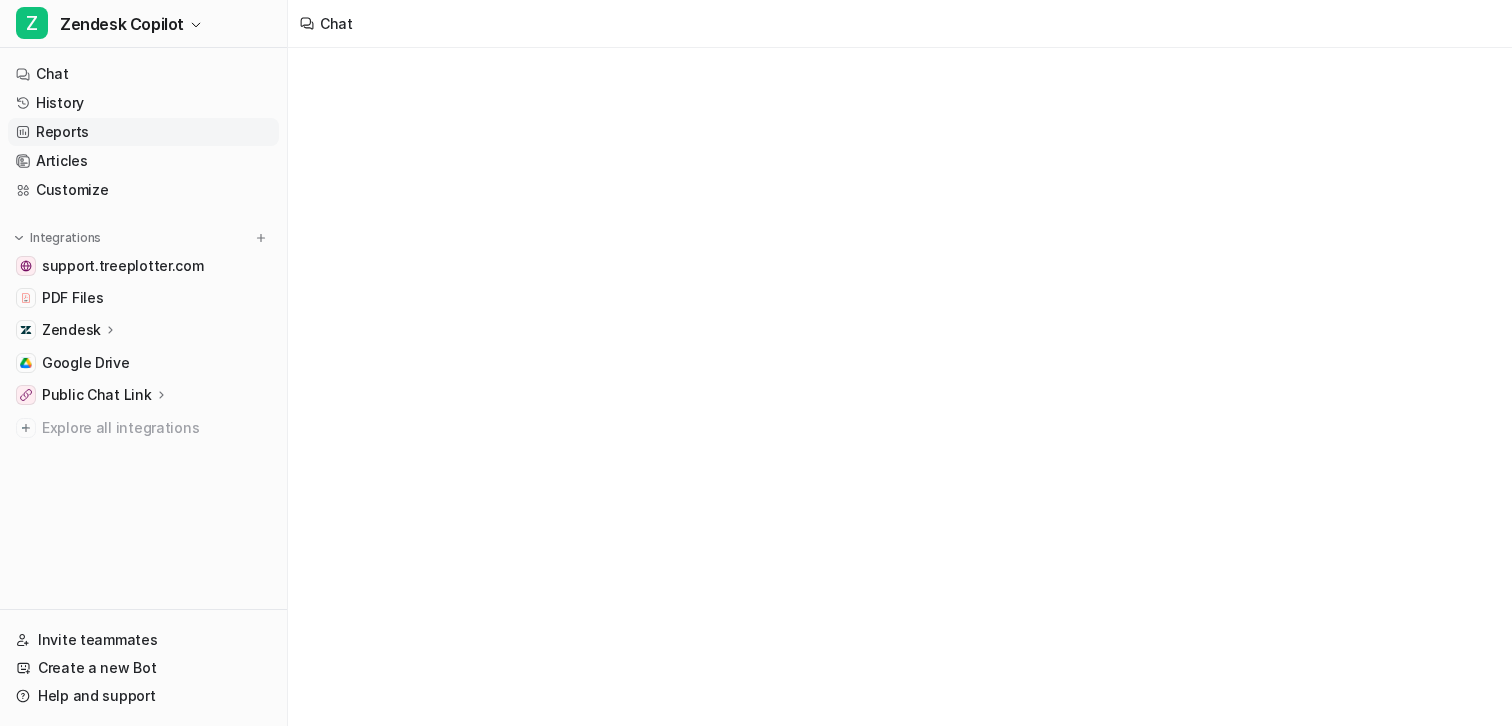click on "Reports" at bounding box center (143, 132) 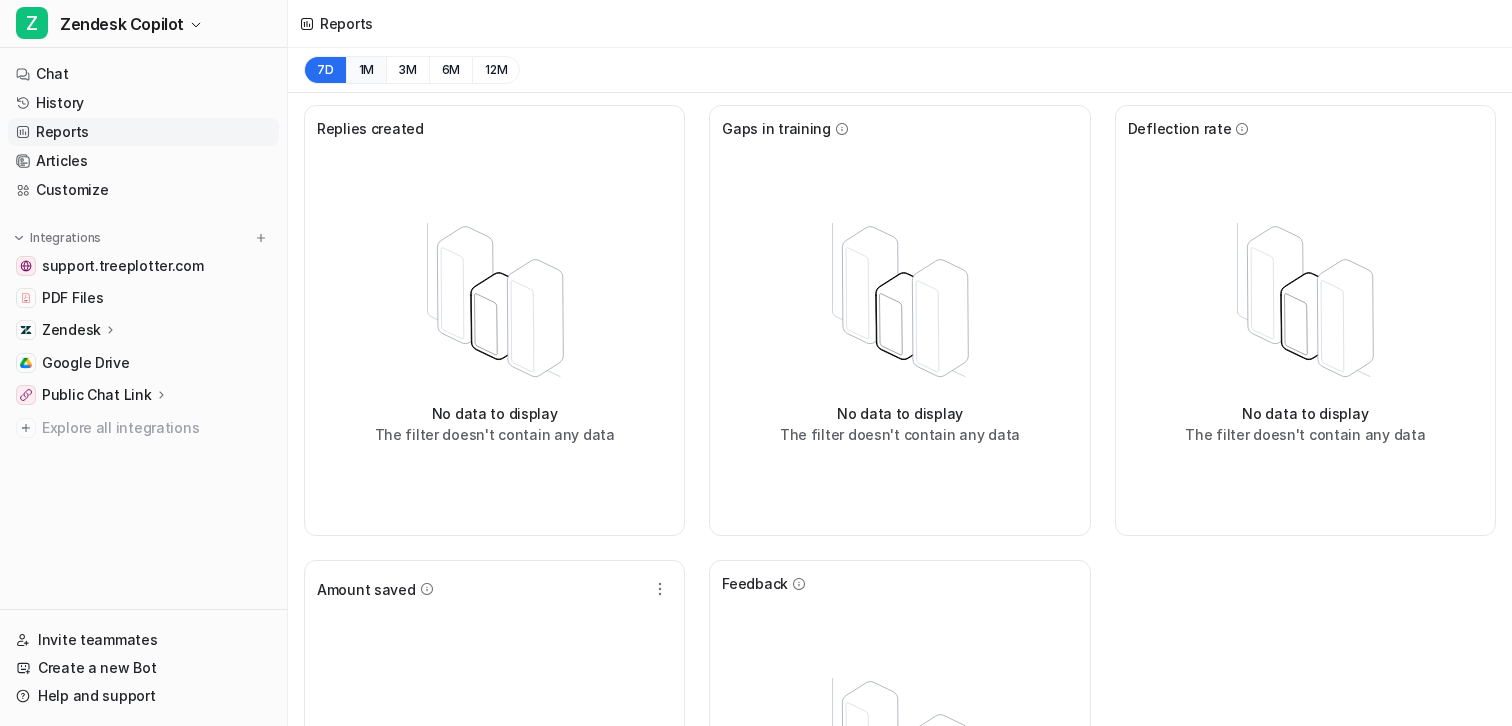 click on "1M" at bounding box center (366, 70) 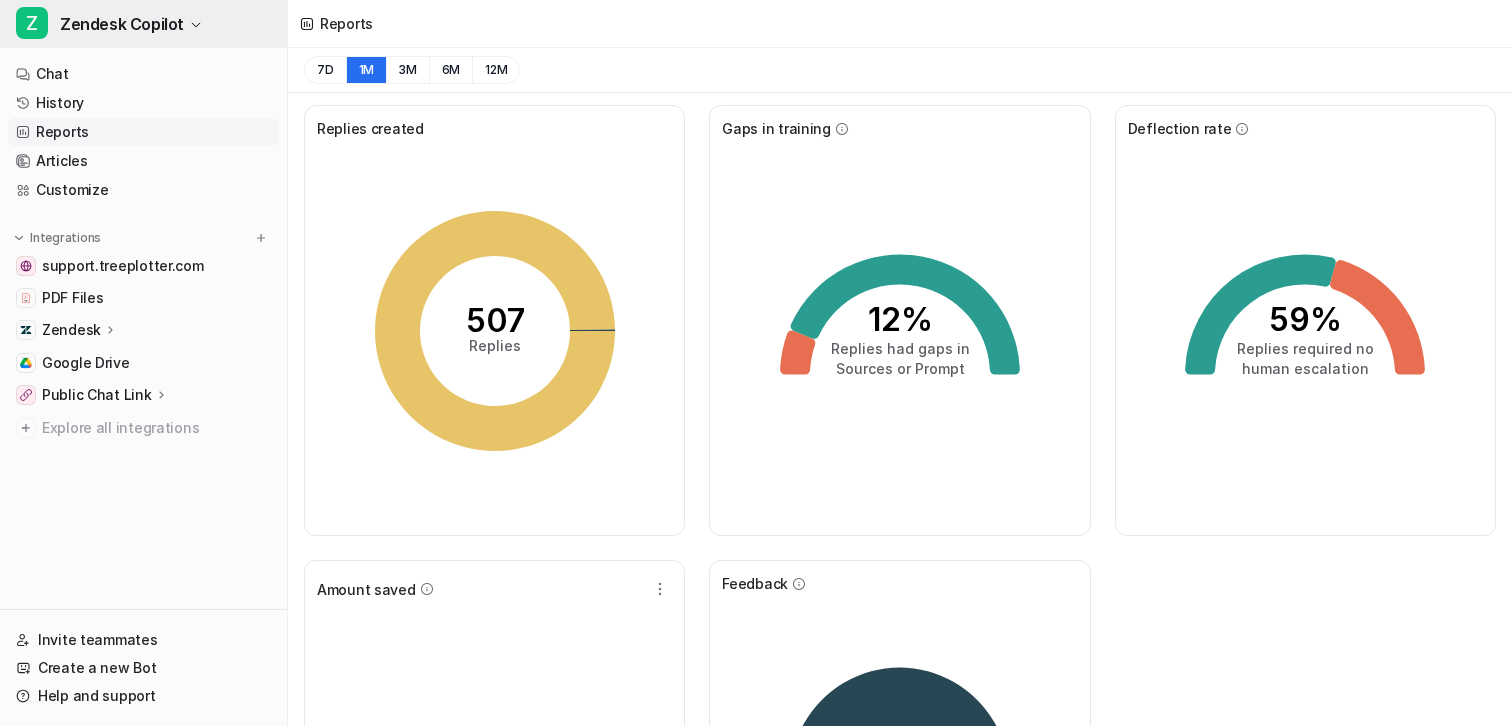 click on "Z Zendesk Copilot" at bounding box center (143, 24) 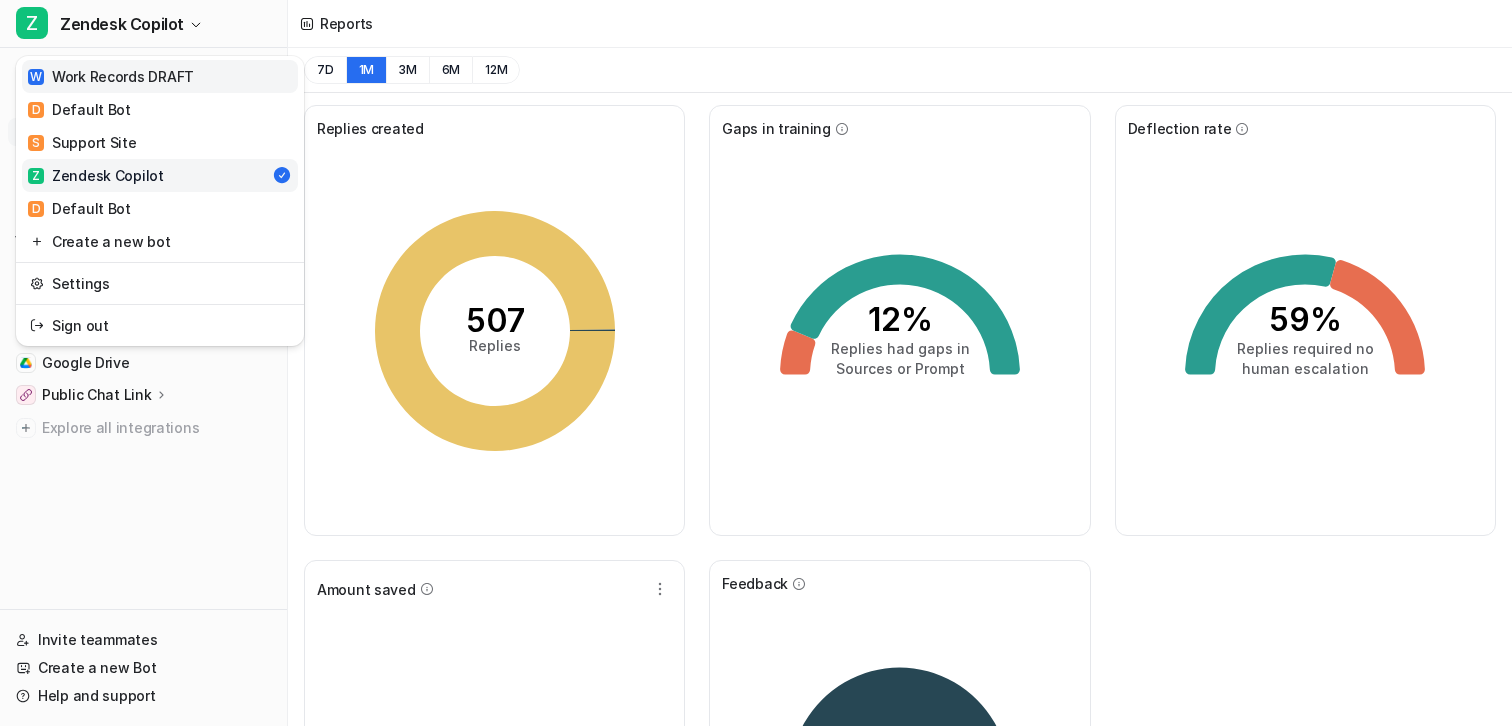 click on "W   Work Records DRAFT" at bounding box center (111, 76) 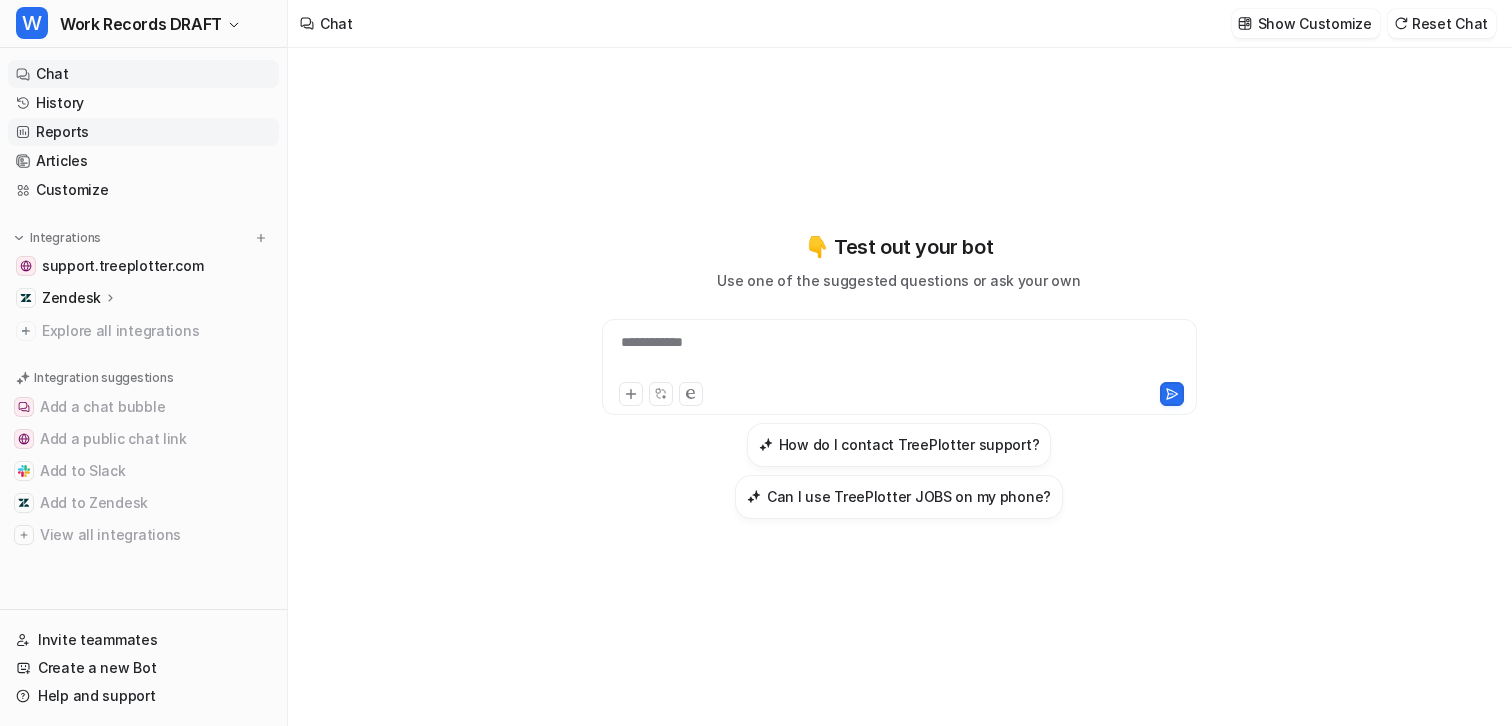 click on "Reports" at bounding box center (143, 132) 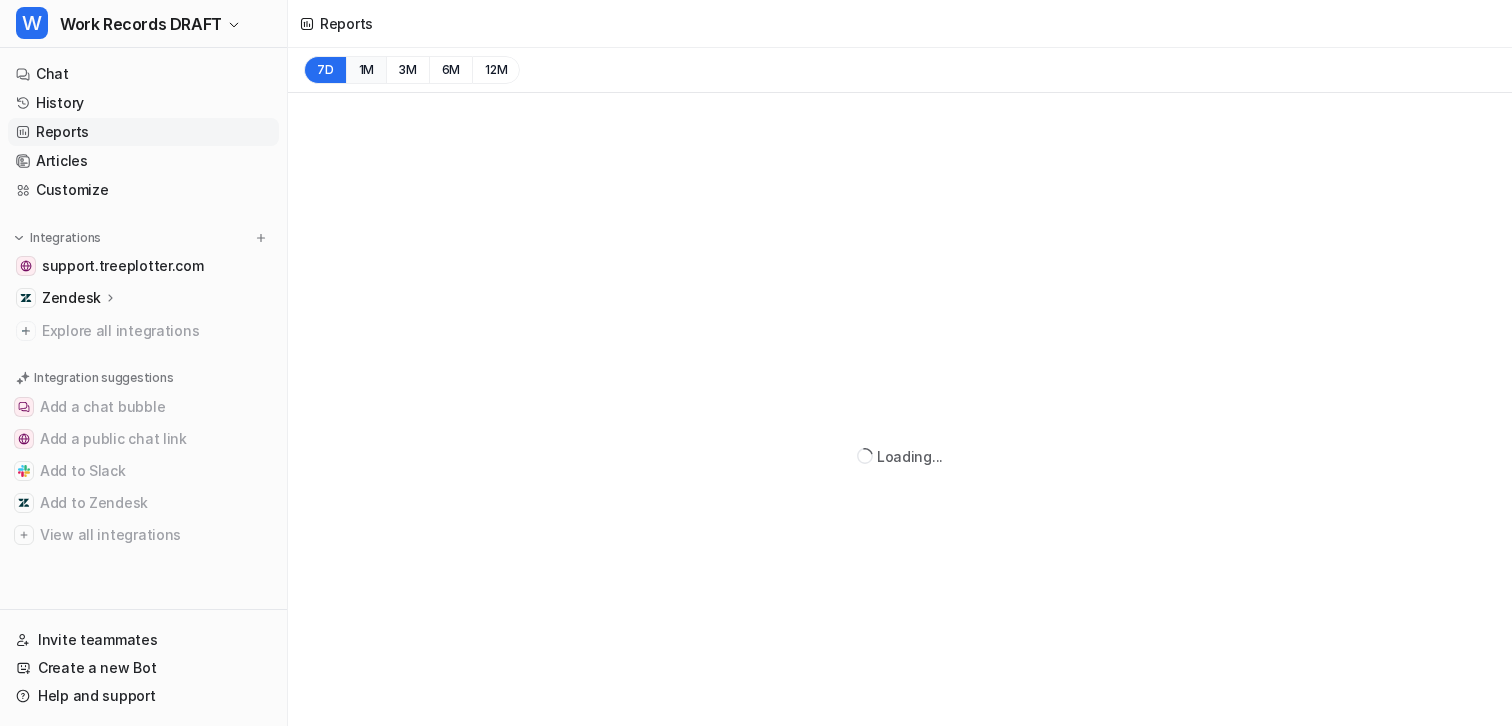 click on "1M" at bounding box center (366, 70) 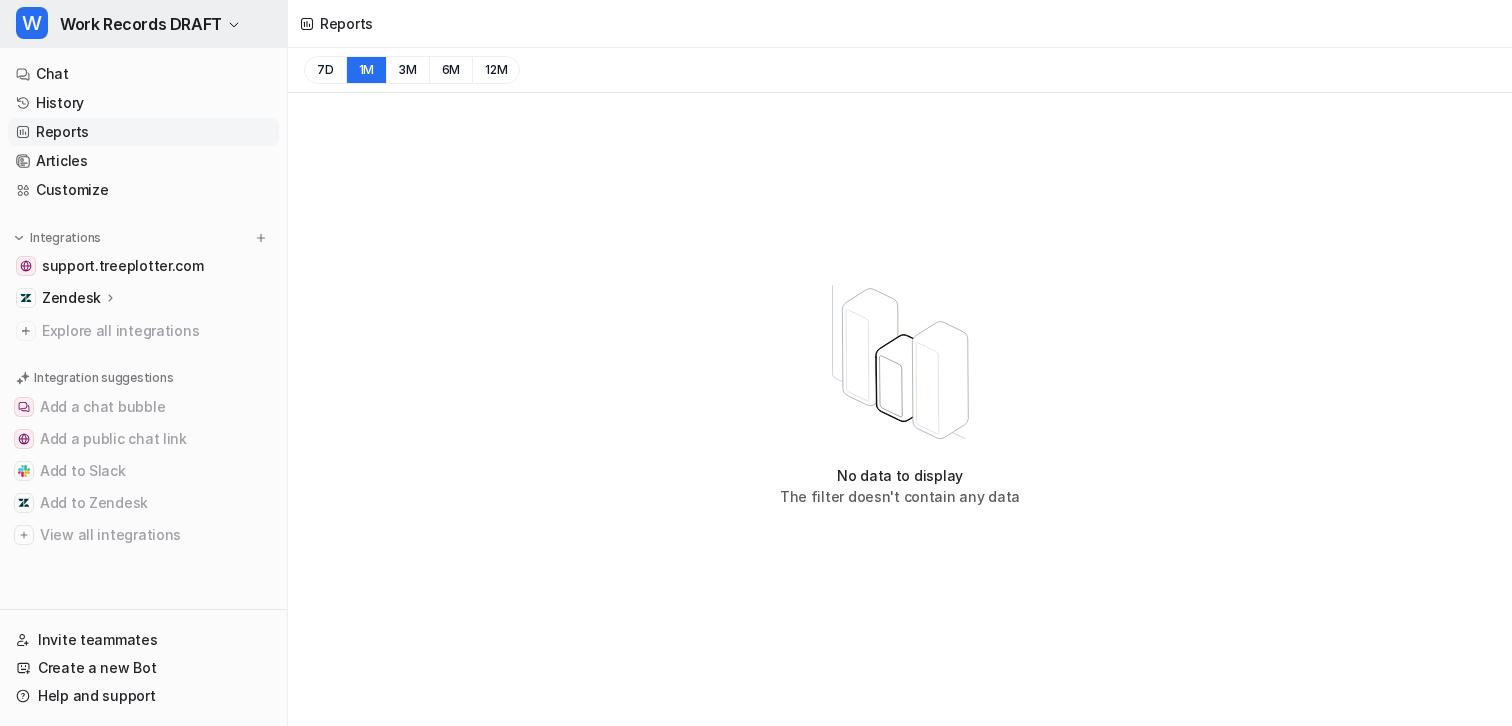 click on "Work Records DRAFT" at bounding box center (141, 24) 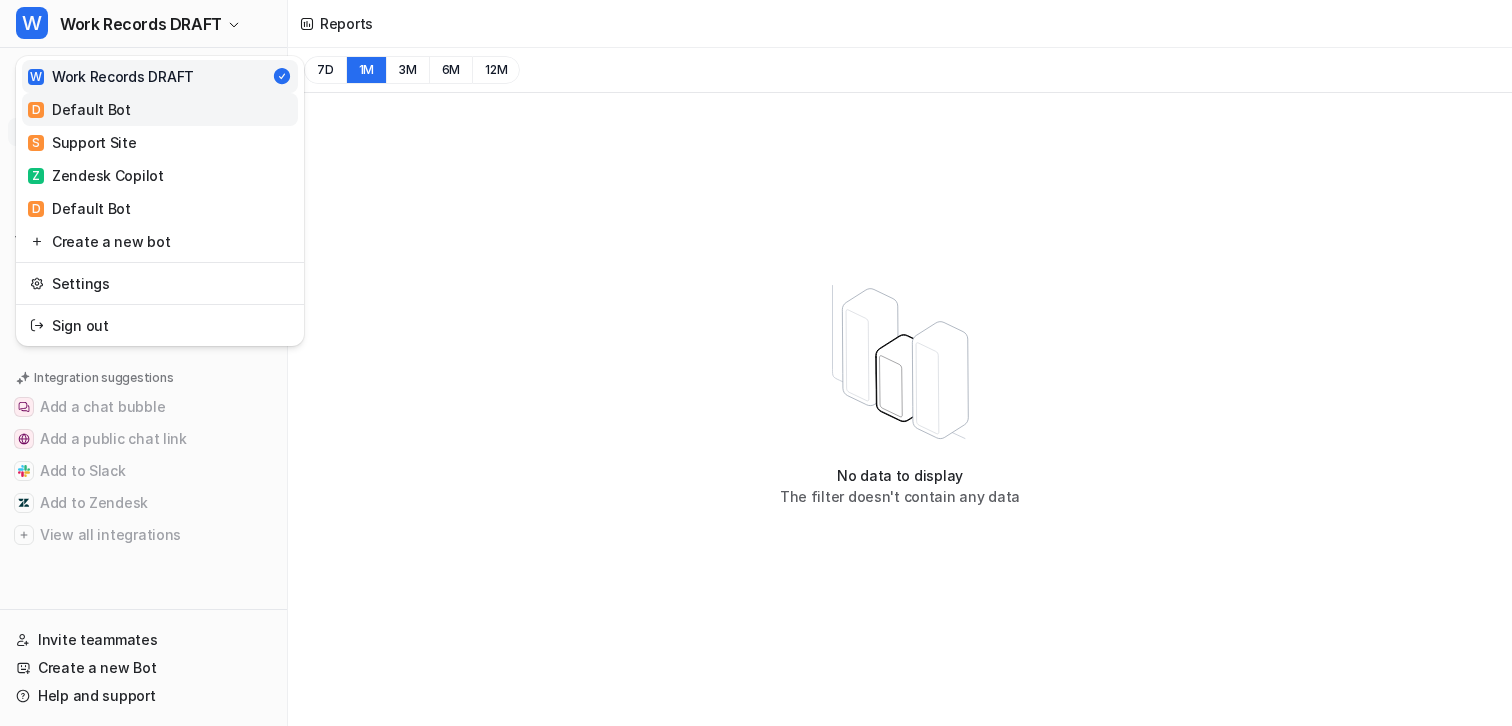 click on "D   Default Bot" at bounding box center (79, 109) 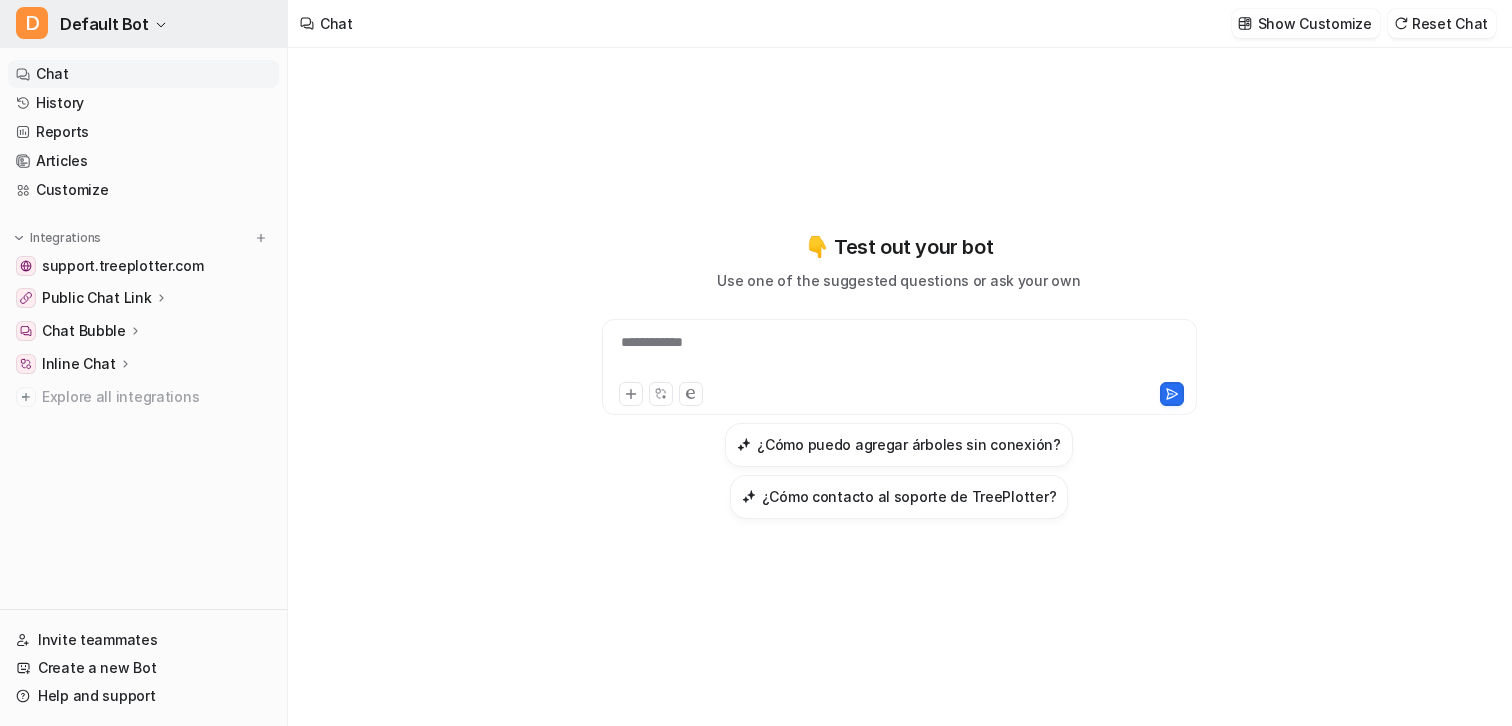 click on "Default Bot" at bounding box center (104, 24) 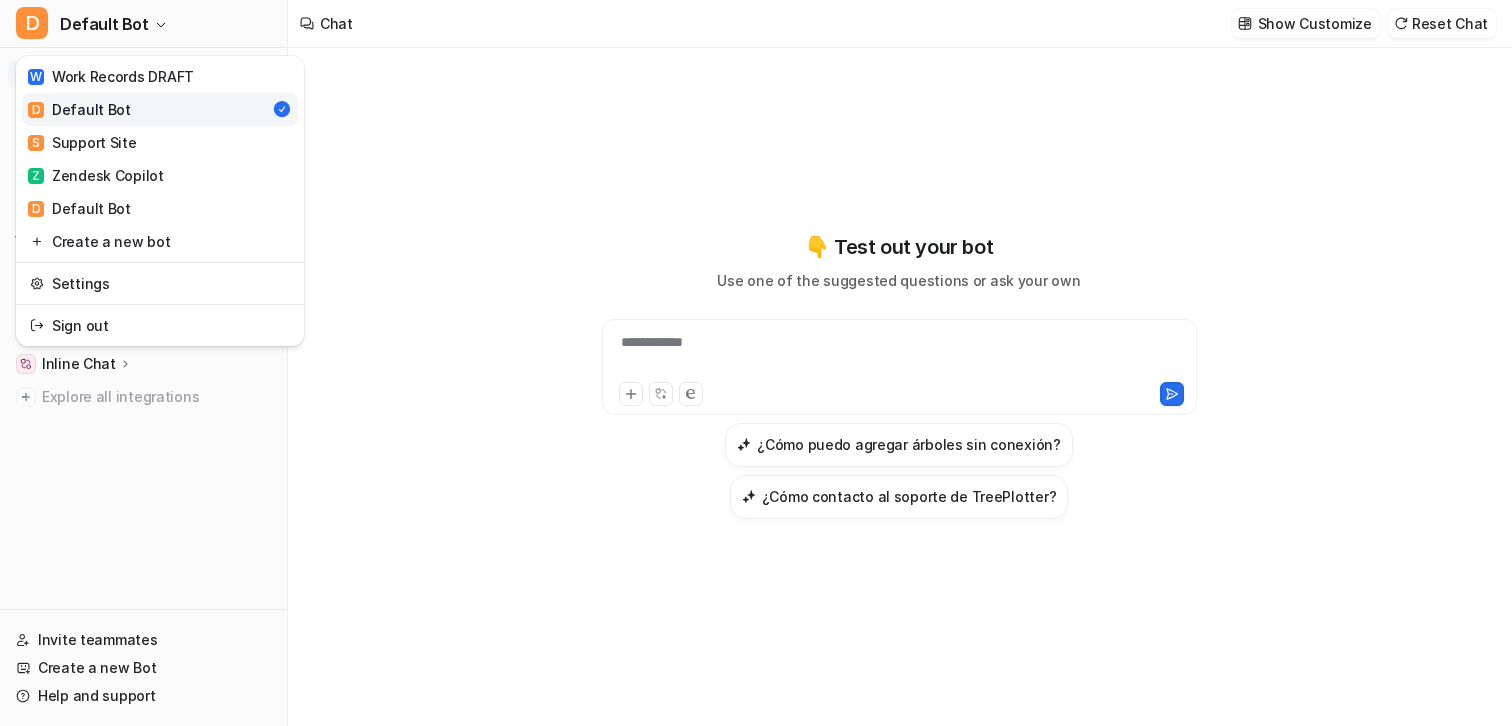 click on "**********" at bounding box center [756, 363] 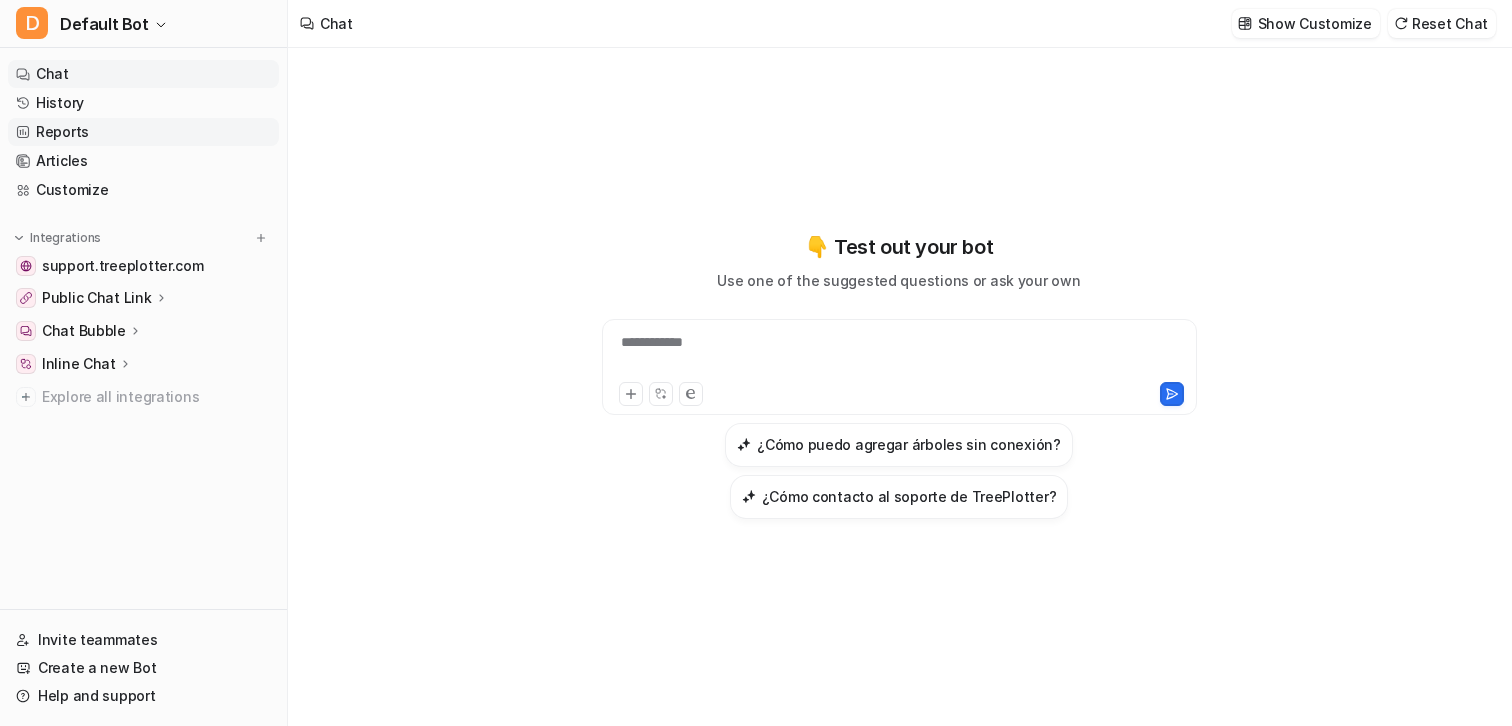 click on "Reports" at bounding box center (143, 132) 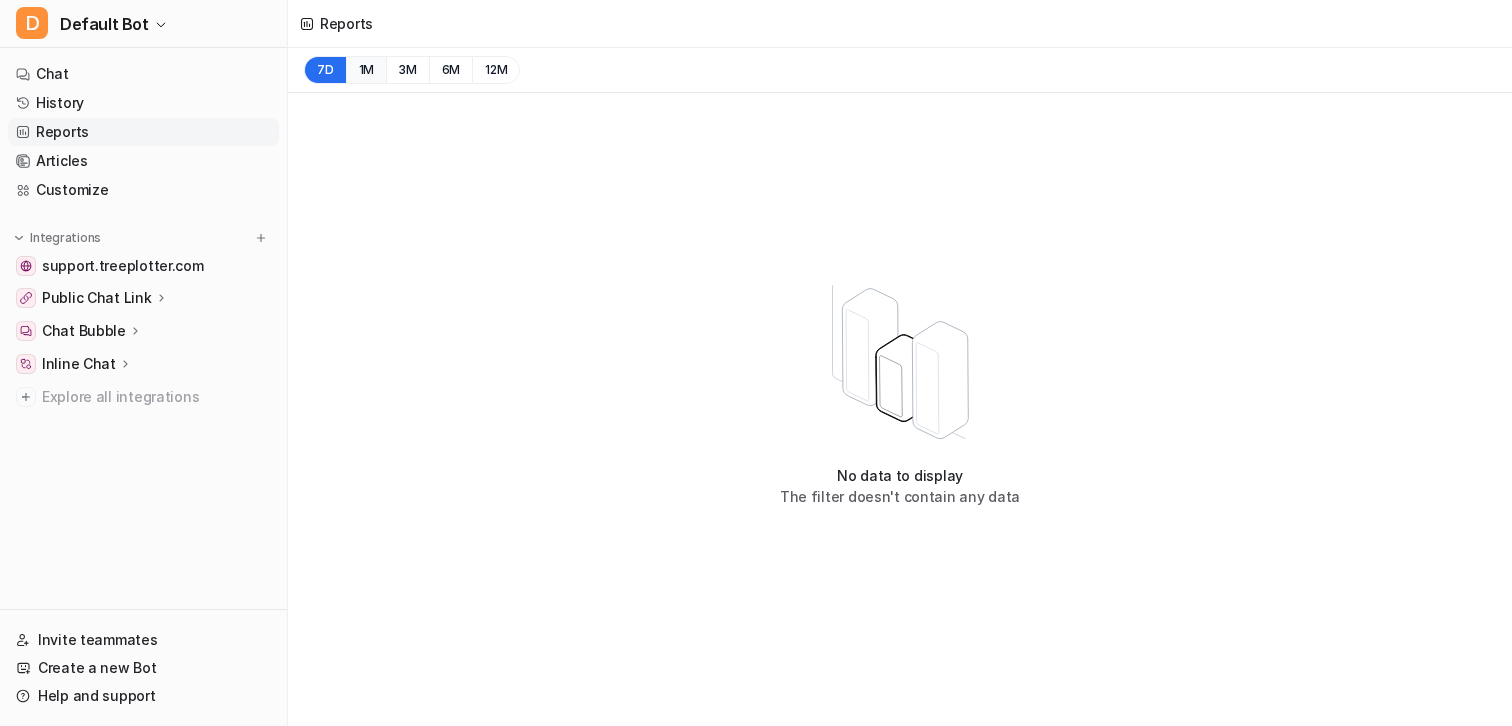 click on "1M" at bounding box center [366, 70] 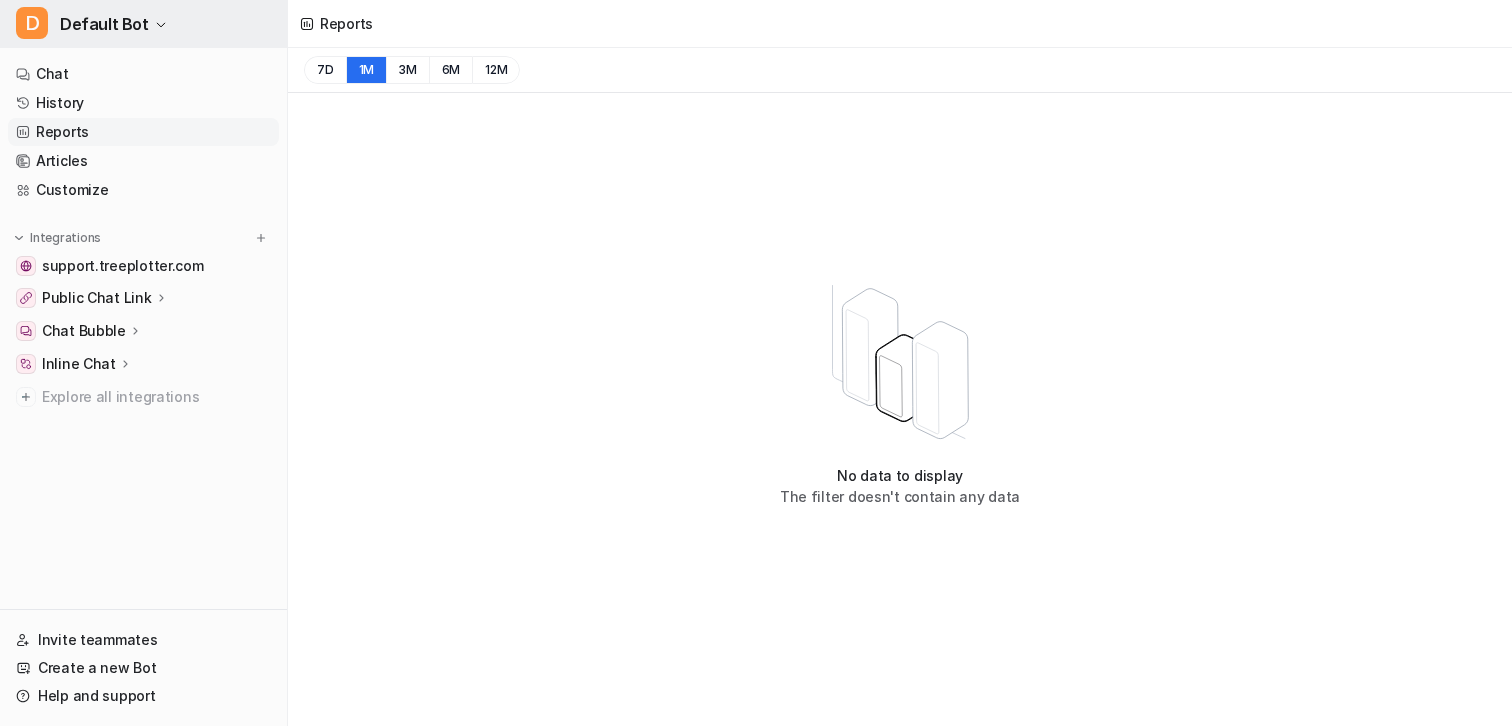 click on "Default Bot" at bounding box center [104, 24] 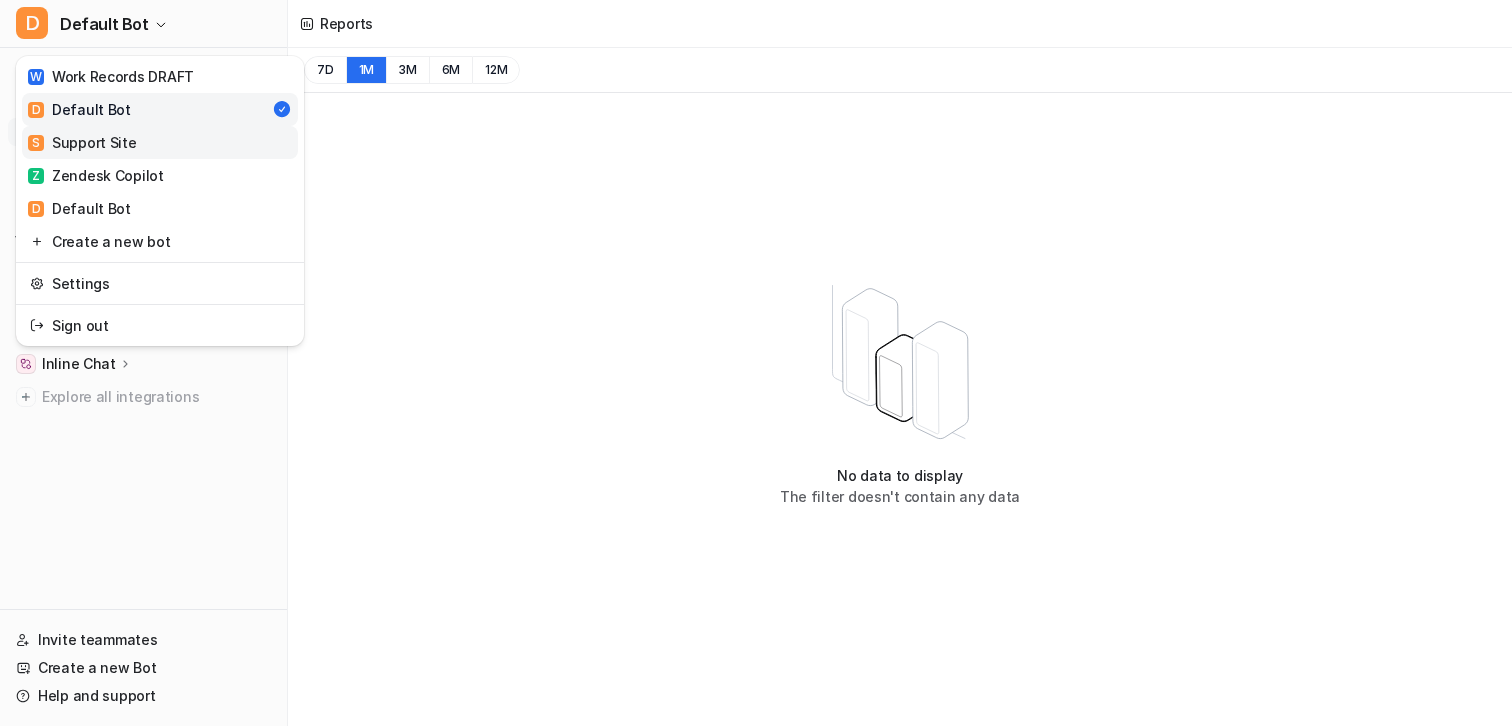 click on "S   Support Site" at bounding box center [82, 142] 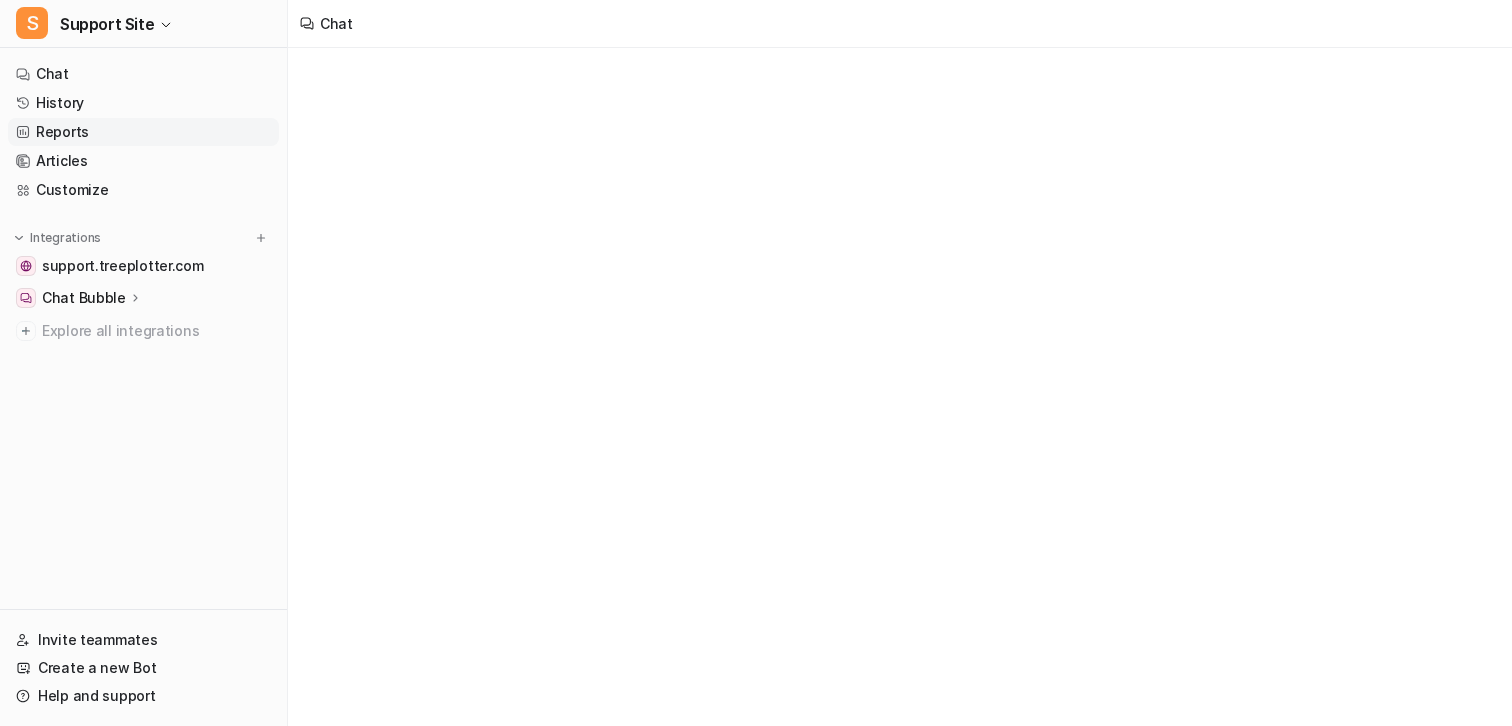 click on "Reports" at bounding box center [143, 132] 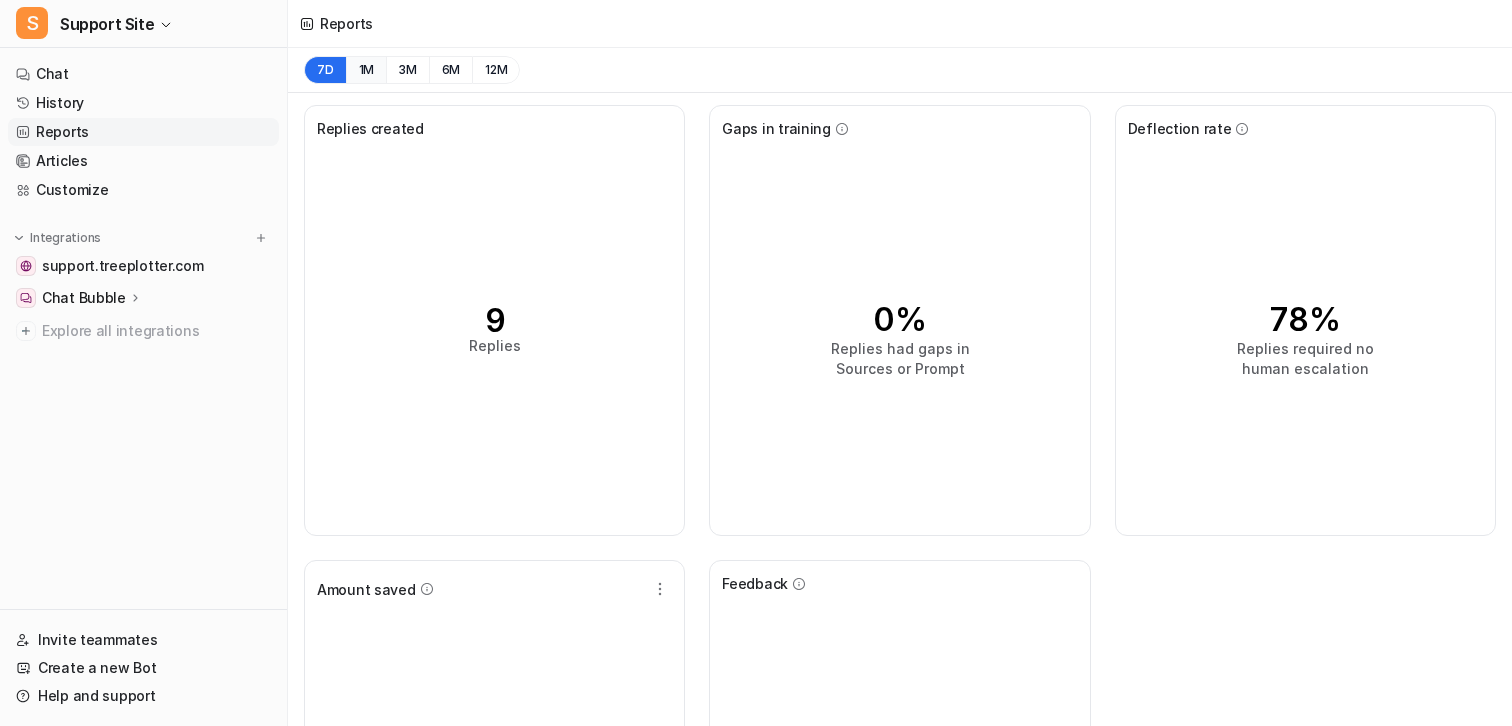 click on "1M" at bounding box center (366, 70) 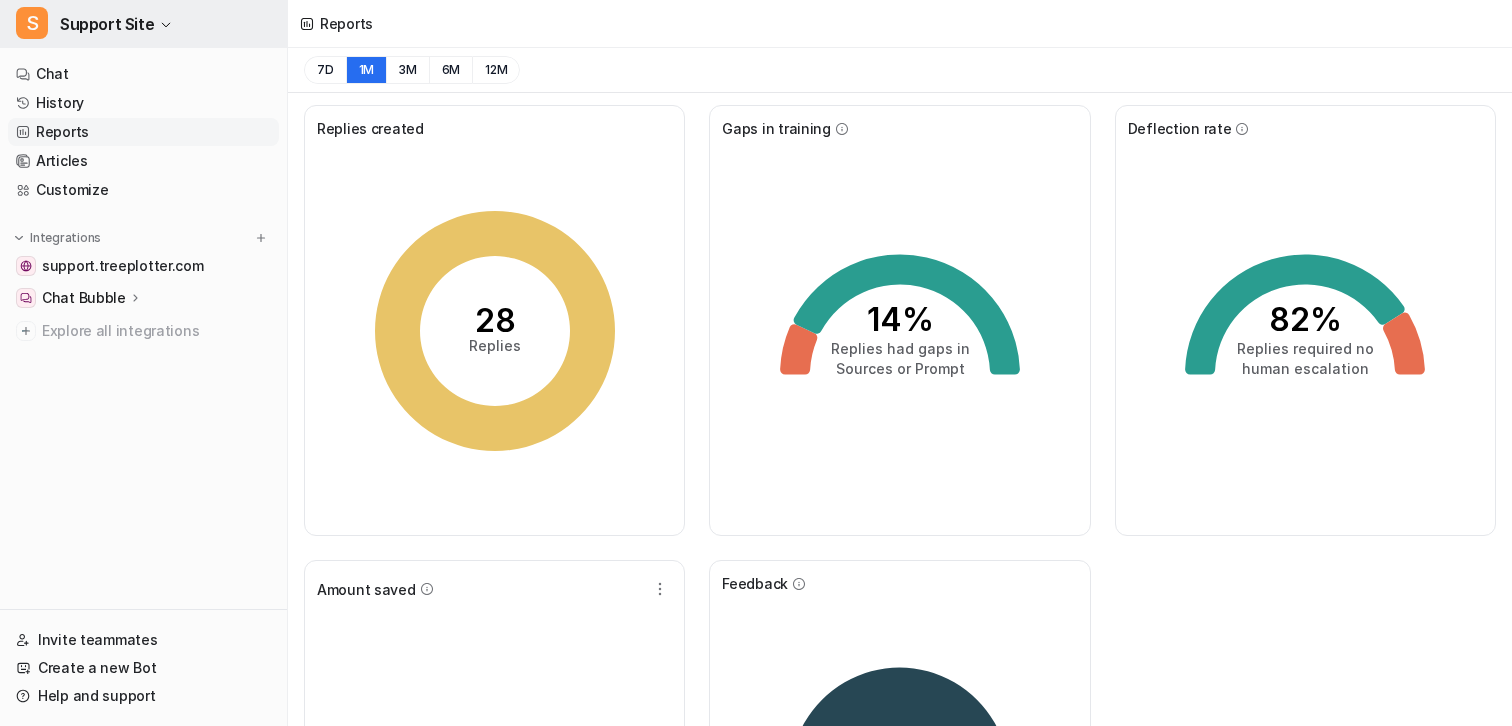 click on "Support Site" at bounding box center (107, 24) 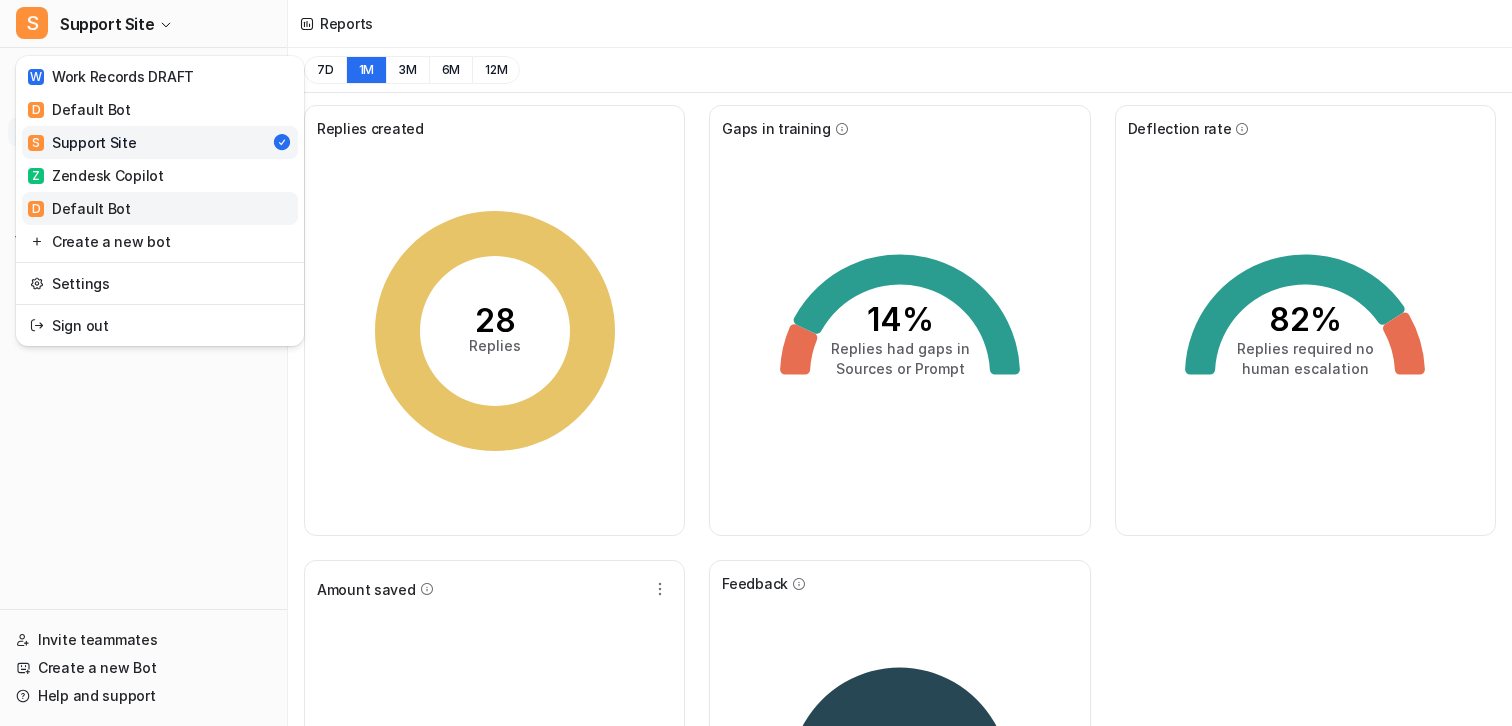 click on "D   Default Bot" at bounding box center (79, 208) 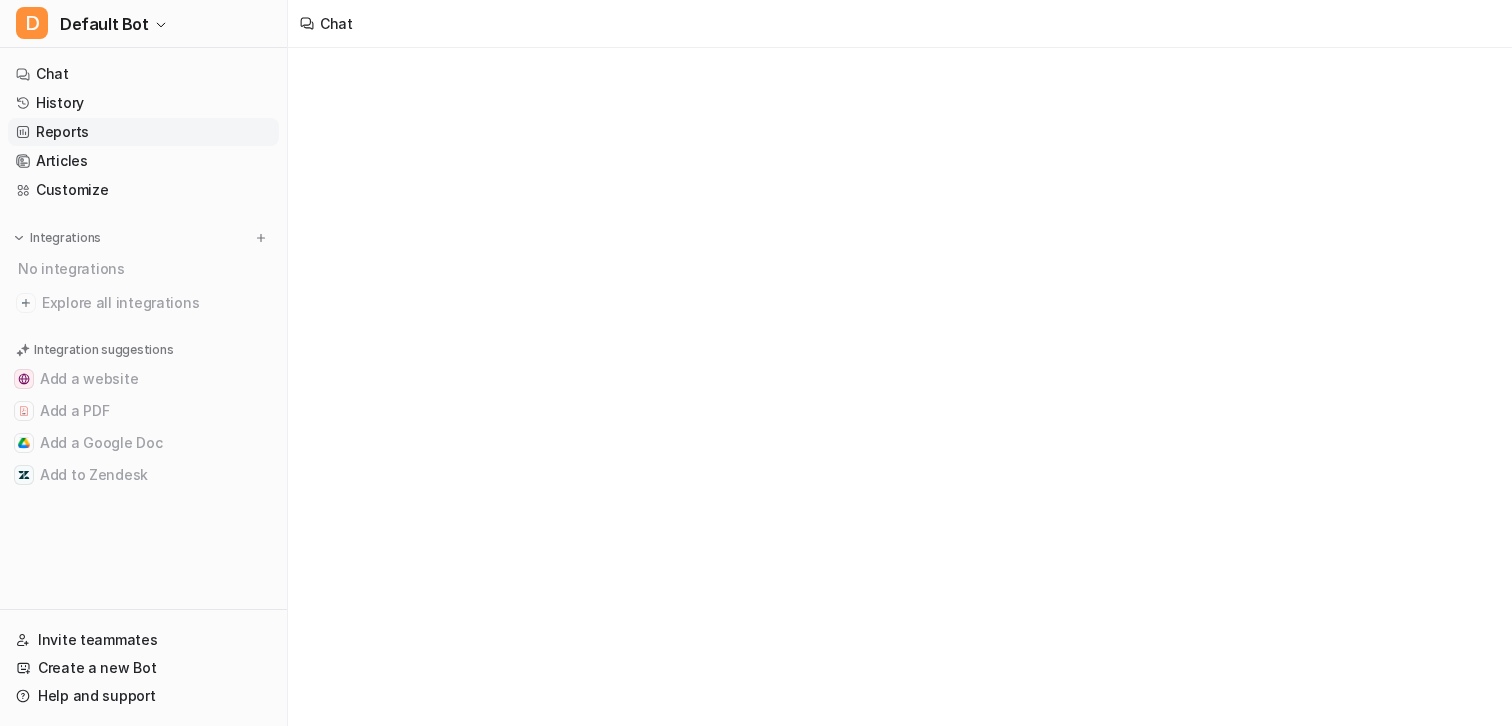 click on "Reports" at bounding box center [143, 132] 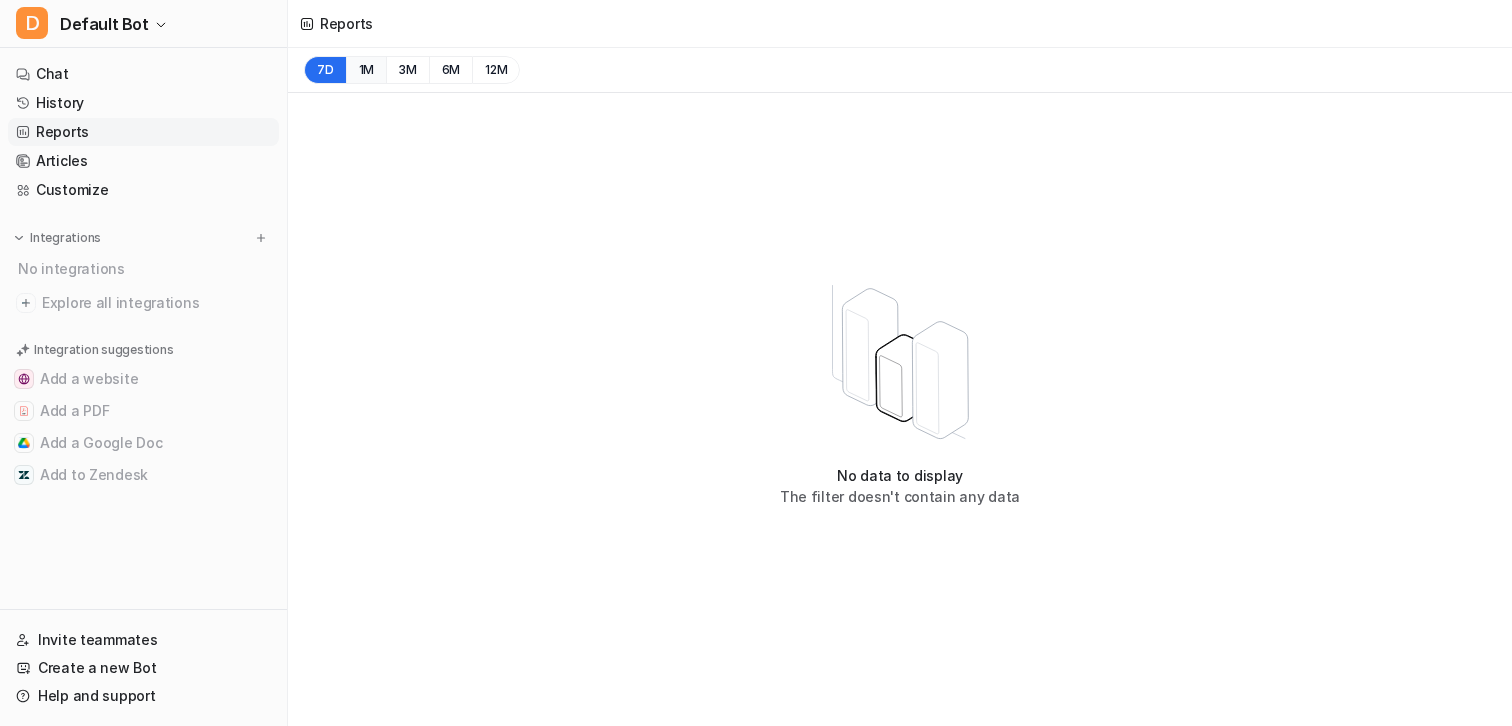 click on "1M" at bounding box center (366, 70) 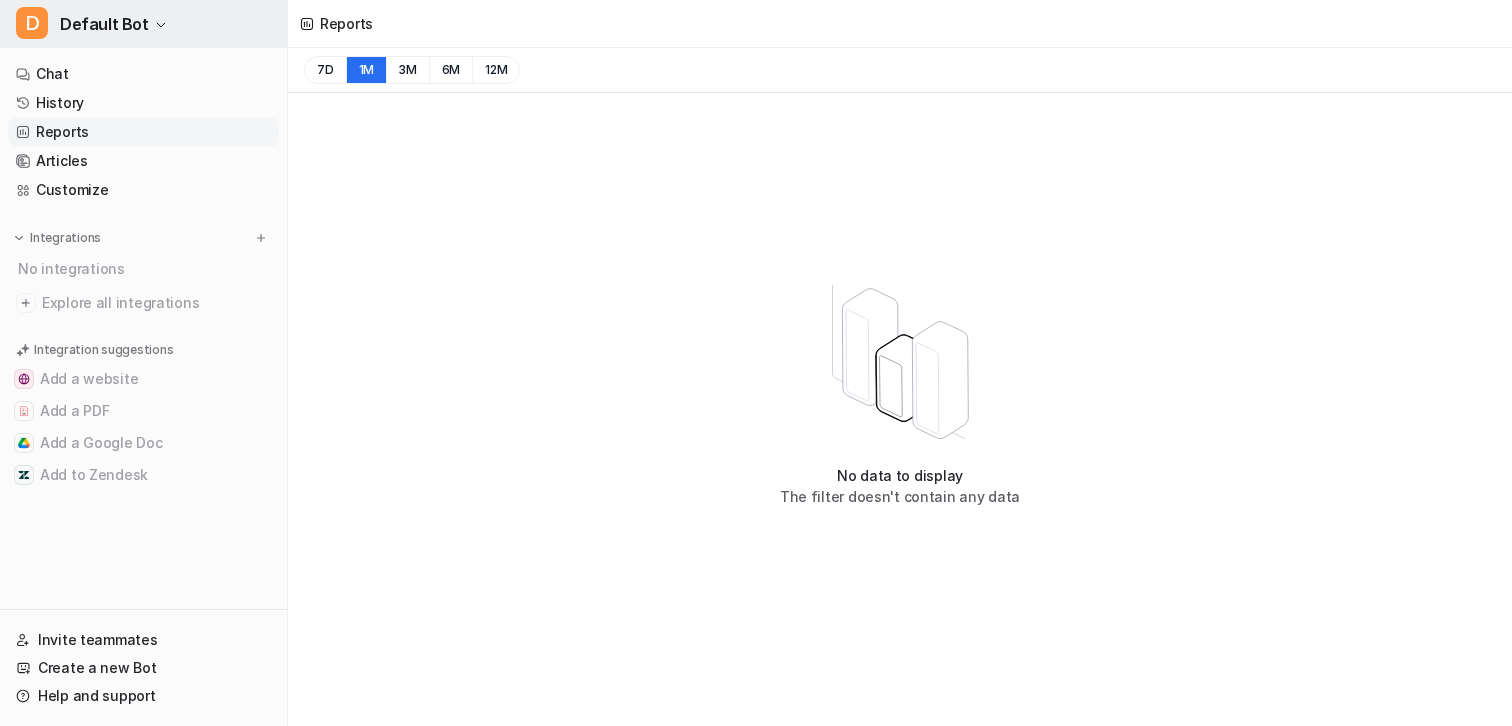click on "Default Bot" at bounding box center (104, 24) 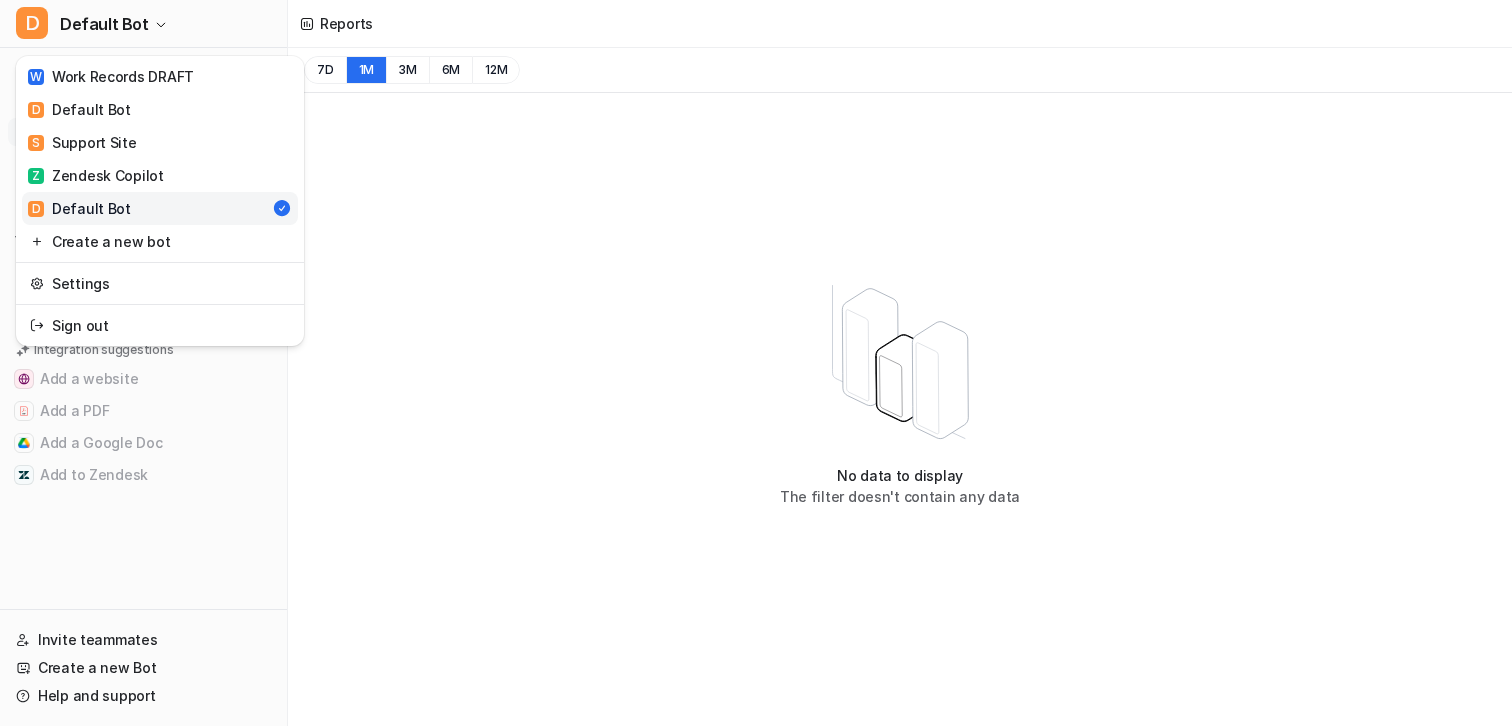 click on "D Default Bot W   Work Records DRAFT D   Default Bot S   Support Site Z   Zendesk Copilot D   Default Bot Create a new bot Settings Sign out Chat History Reports Articles Customize Integrations No integrations Explore all integrations Integration suggestions Add a website Add a PDF Add a Google Doc Add to Zendesk Invite teammates Create a new Bot Help and support Help Chat with us We’re a small team, but make it a priority to chat with every single customer. Watch a 5 min demo A quick walkthrough our app and everything you can do with it. Visit Help Center Read through our docs - or AI chat. Reports 7D 1M 3M 6M 12M No data to display The filter doesn't contain any data" at bounding box center [756, 363] 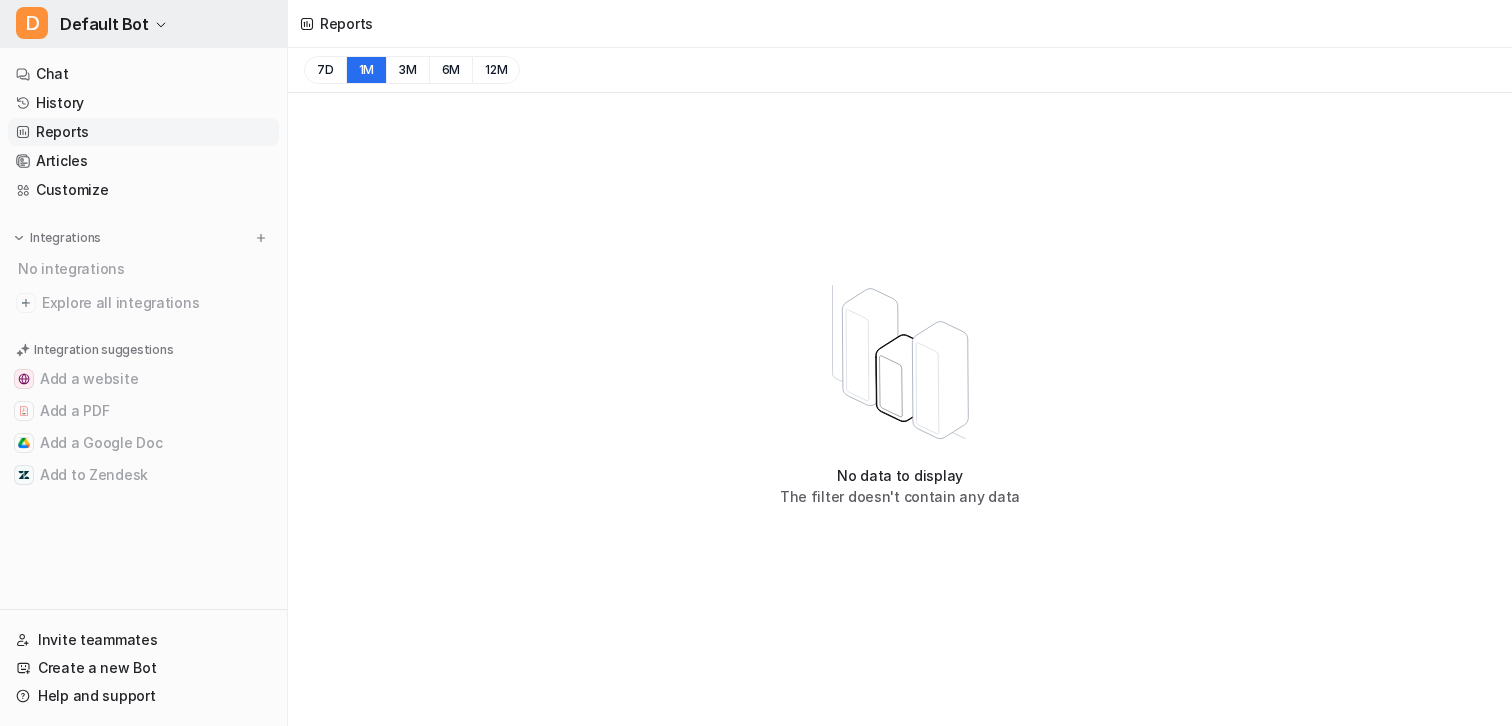 click on "Default Bot" at bounding box center (104, 24) 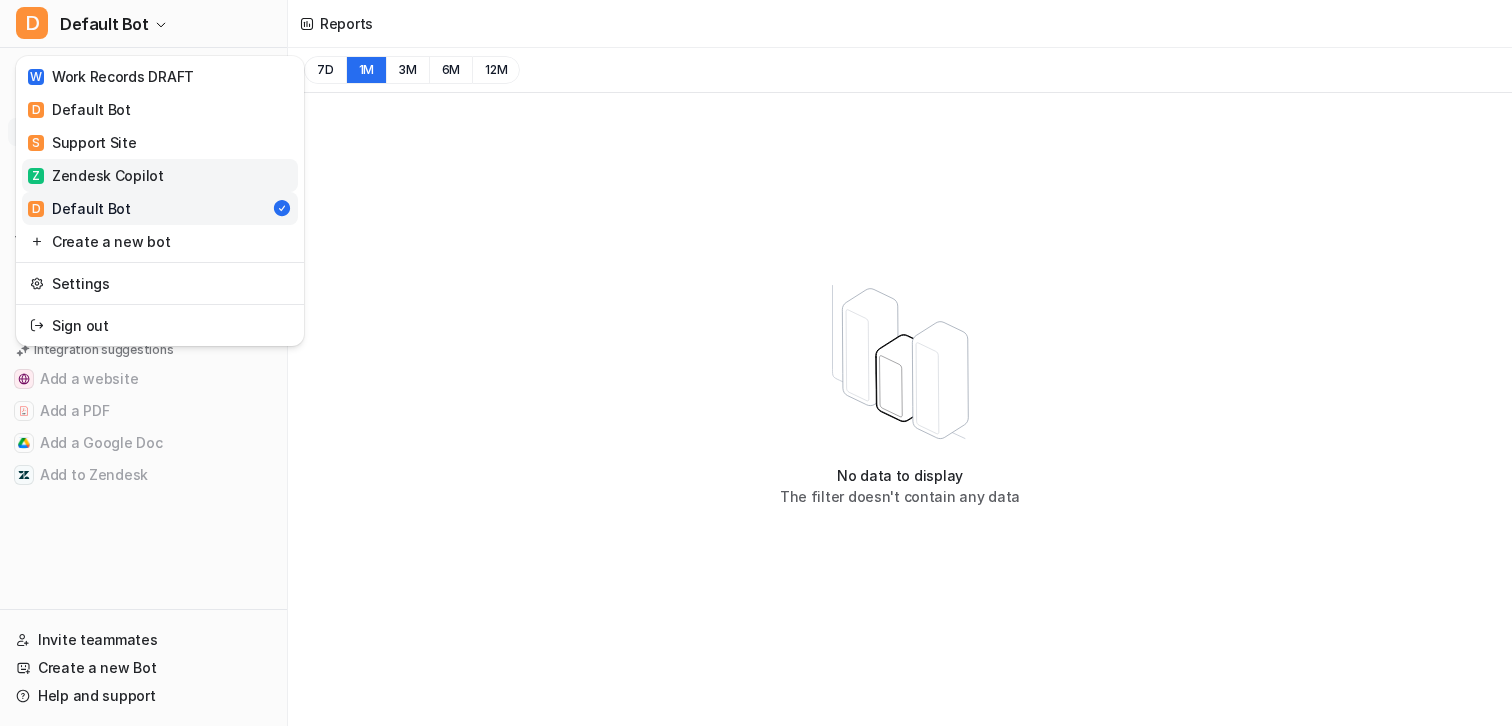 click on "Z   Zendesk Copilot" at bounding box center [96, 175] 